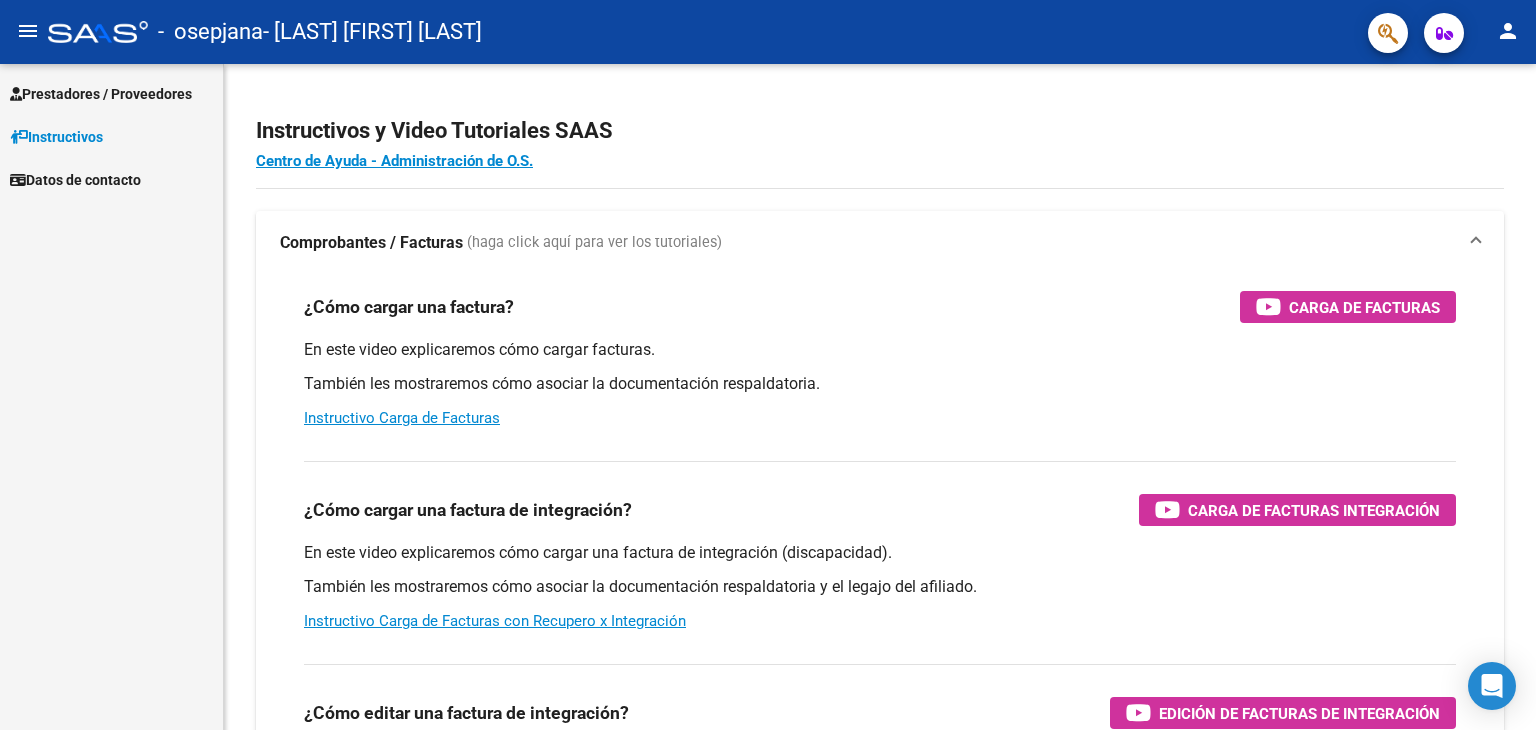 scroll, scrollTop: 0, scrollLeft: 0, axis: both 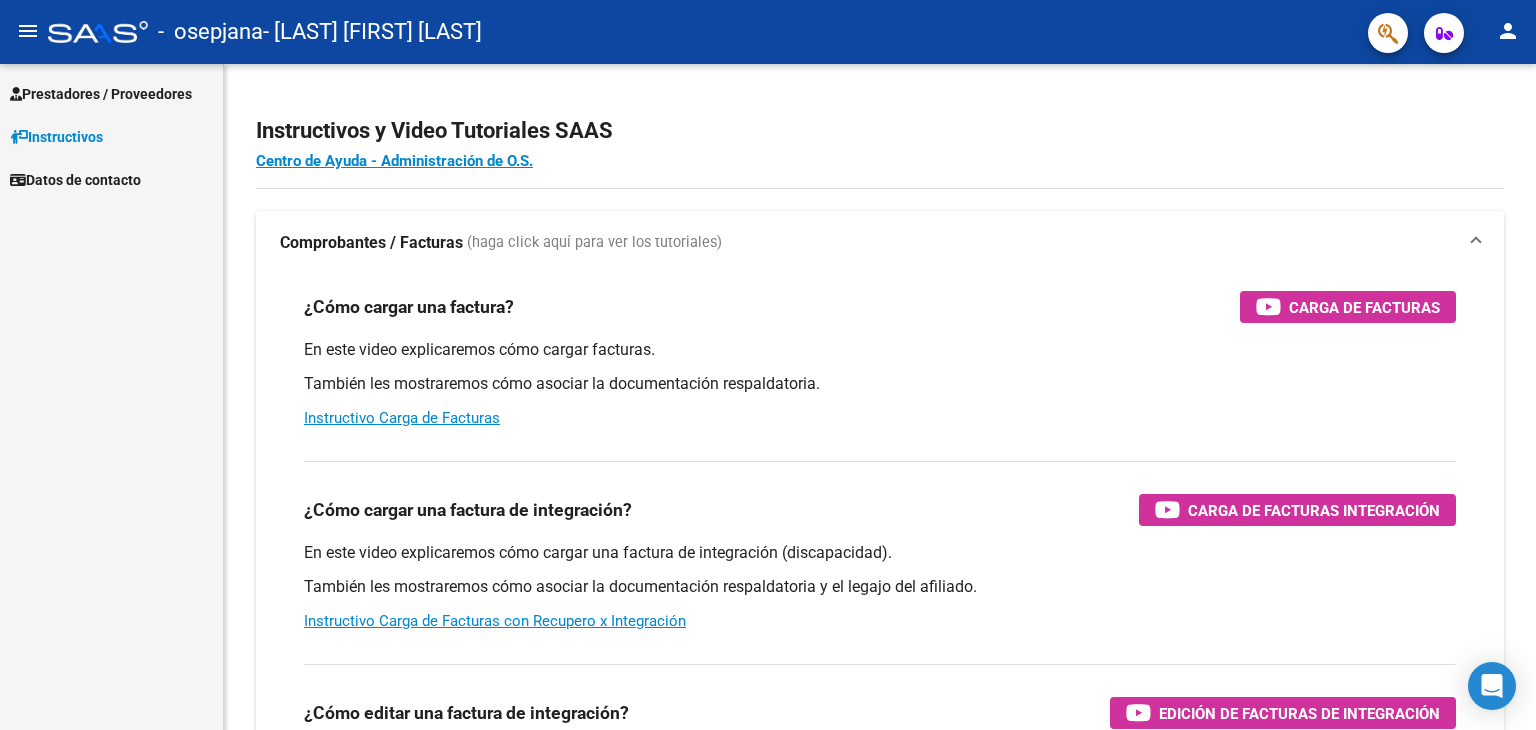 click on "menu" 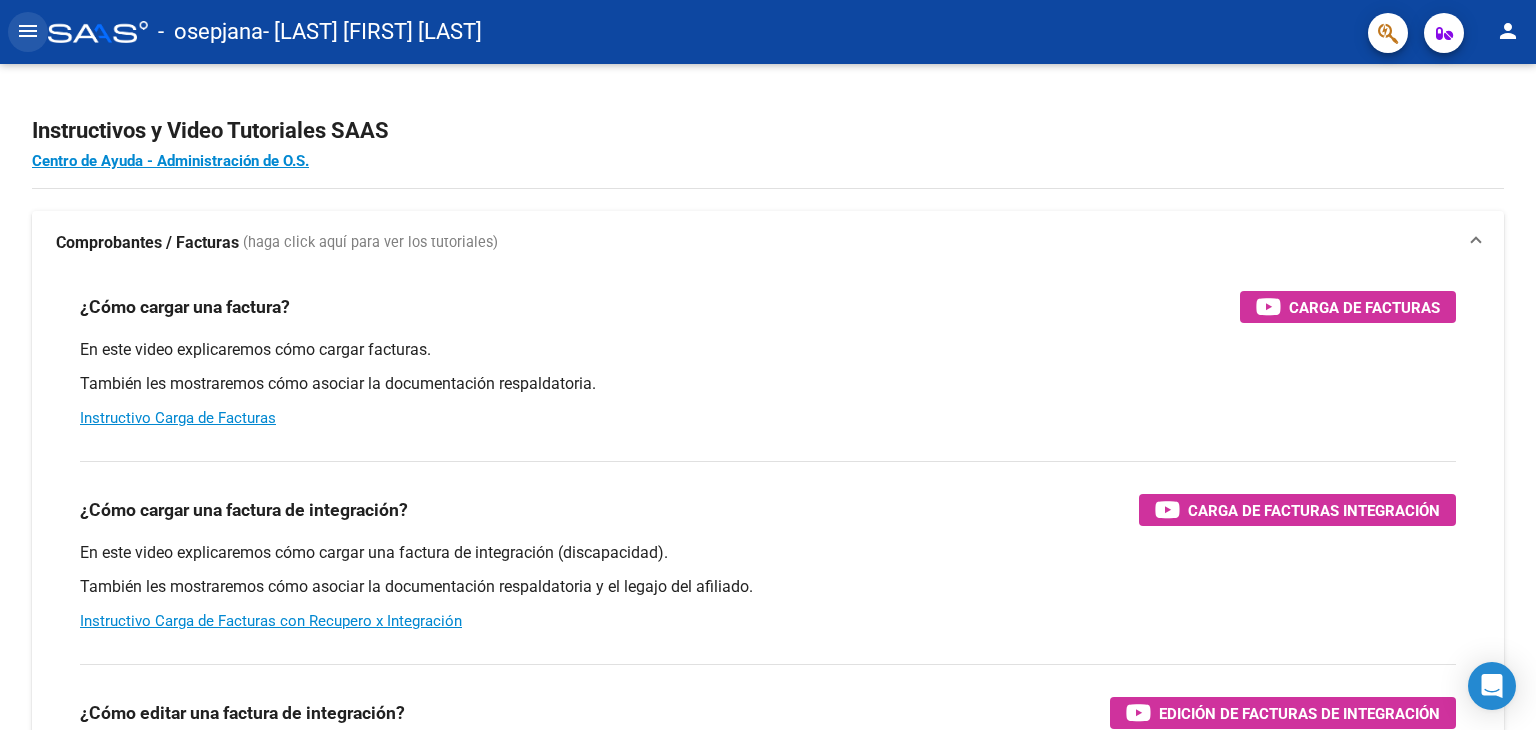 click on "menu" 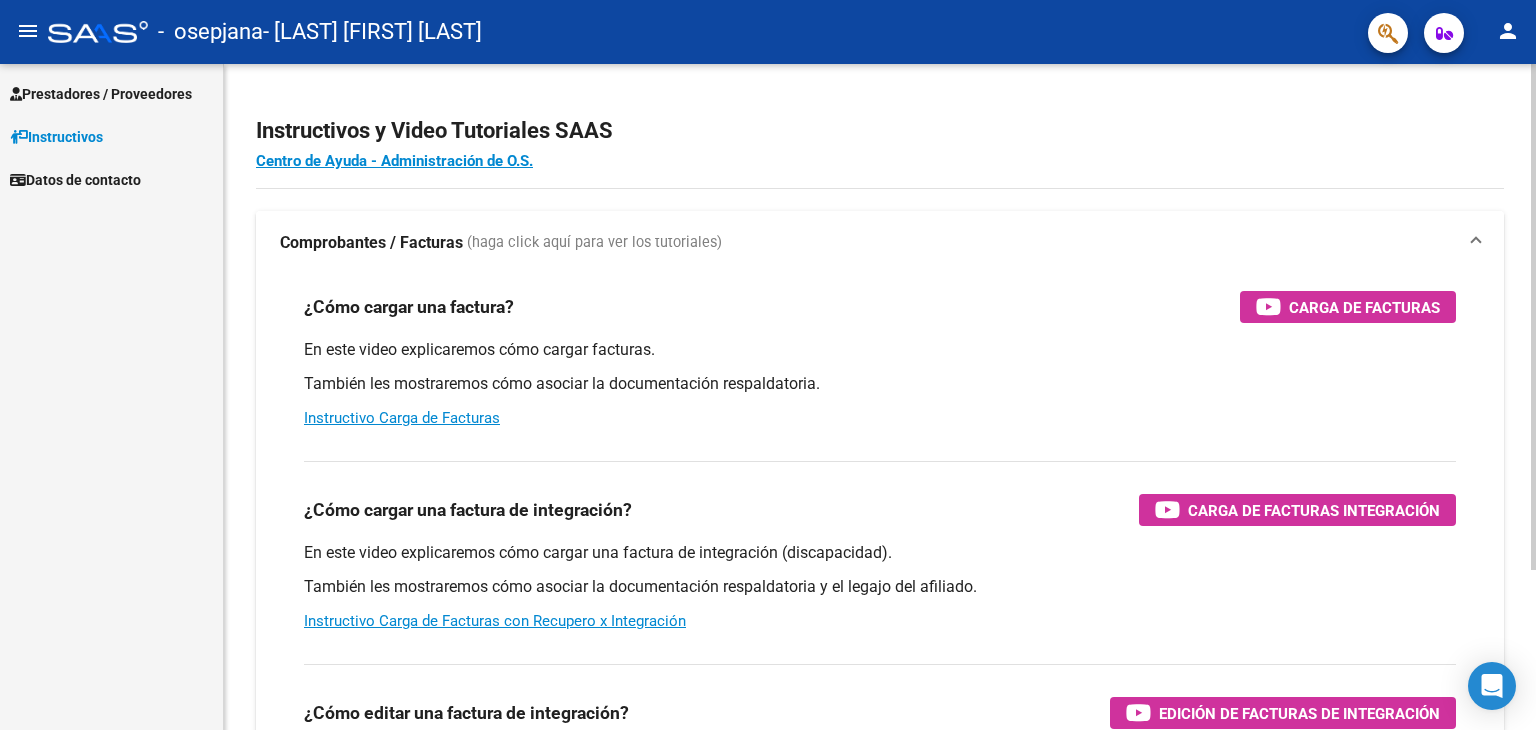 click on "Comprobantes / Facturas" at bounding box center (371, 243) 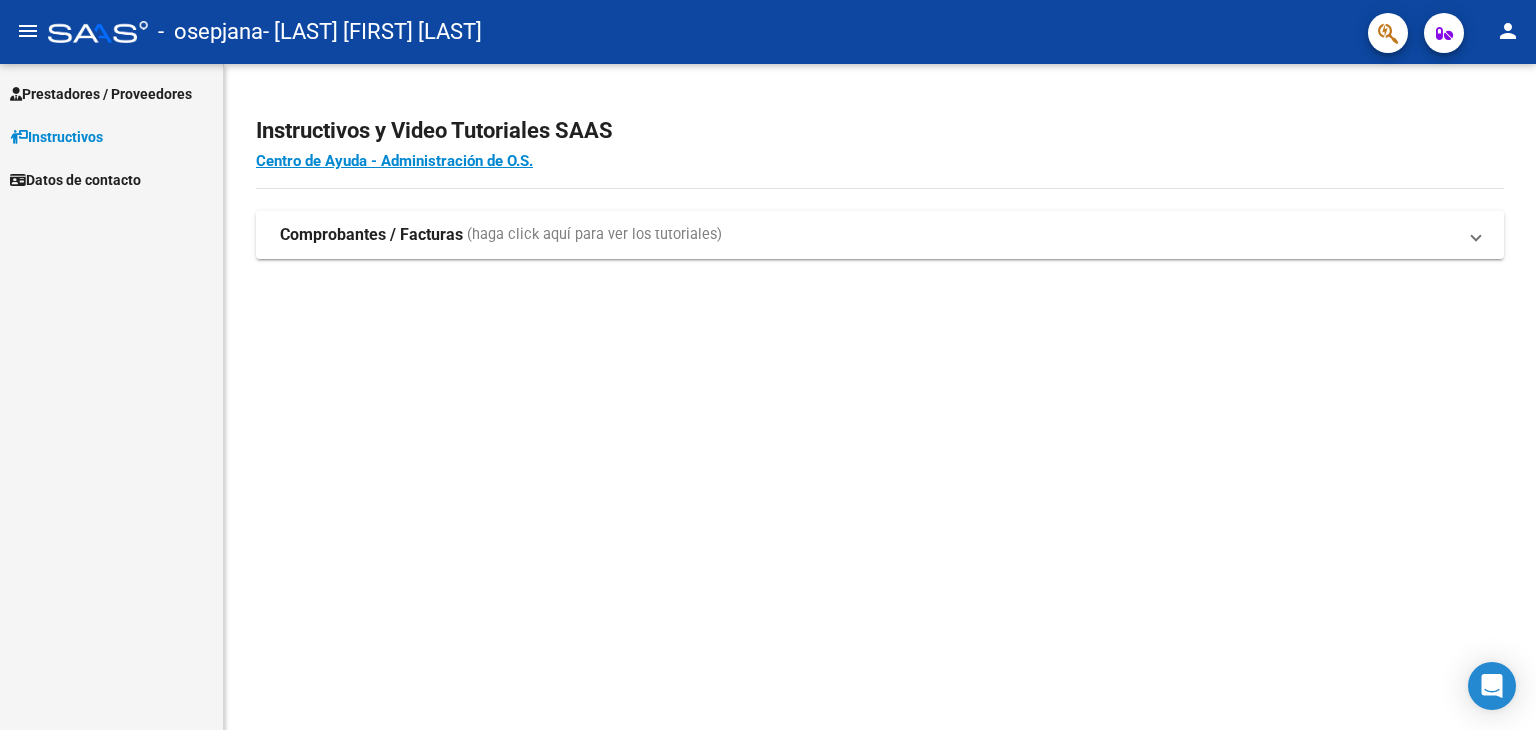 click on "Comprobantes / Facturas" at bounding box center (371, 235) 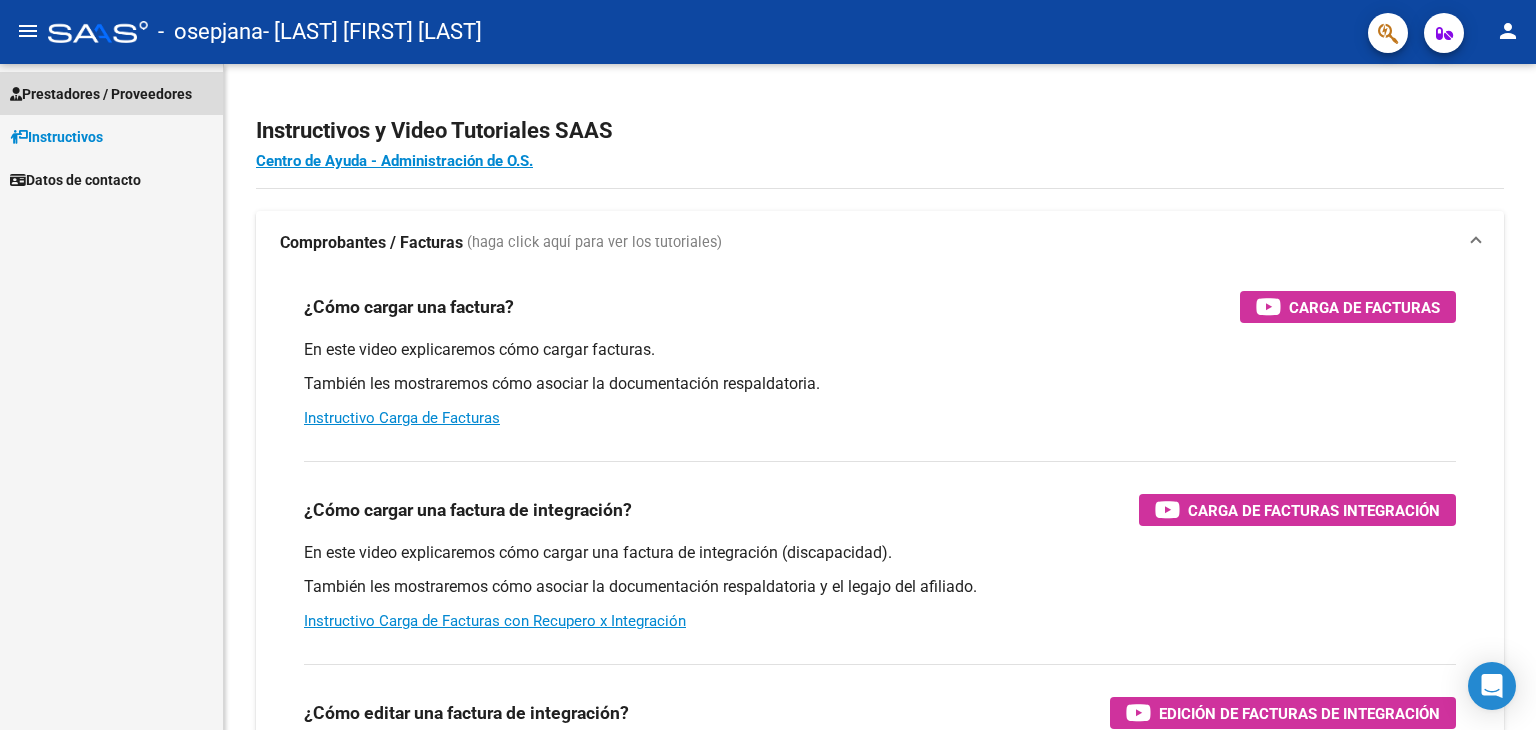 click on "Prestadores / Proveedores" at bounding box center [101, 94] 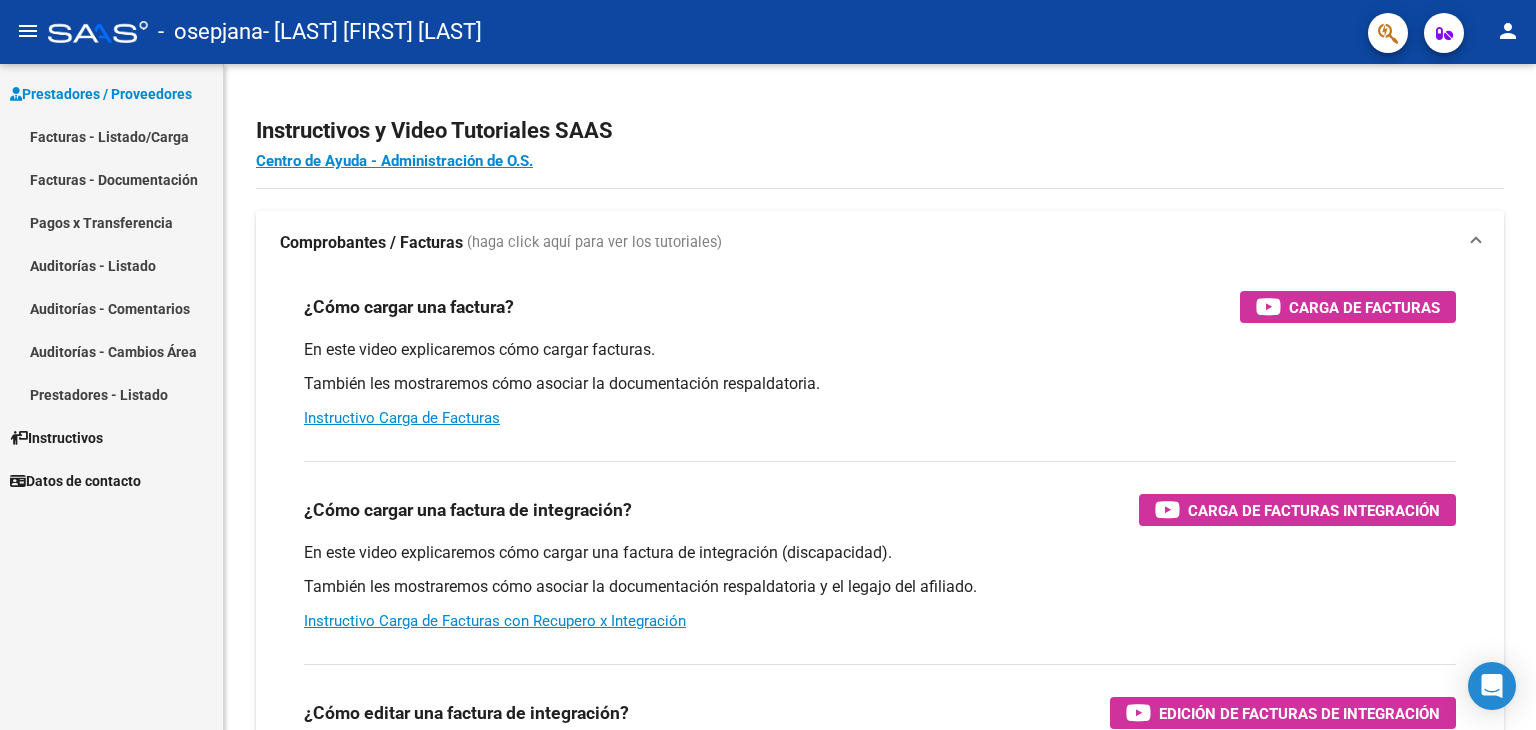 click on "Facturas - Listado/Carga" at bounding box center (111, 136) 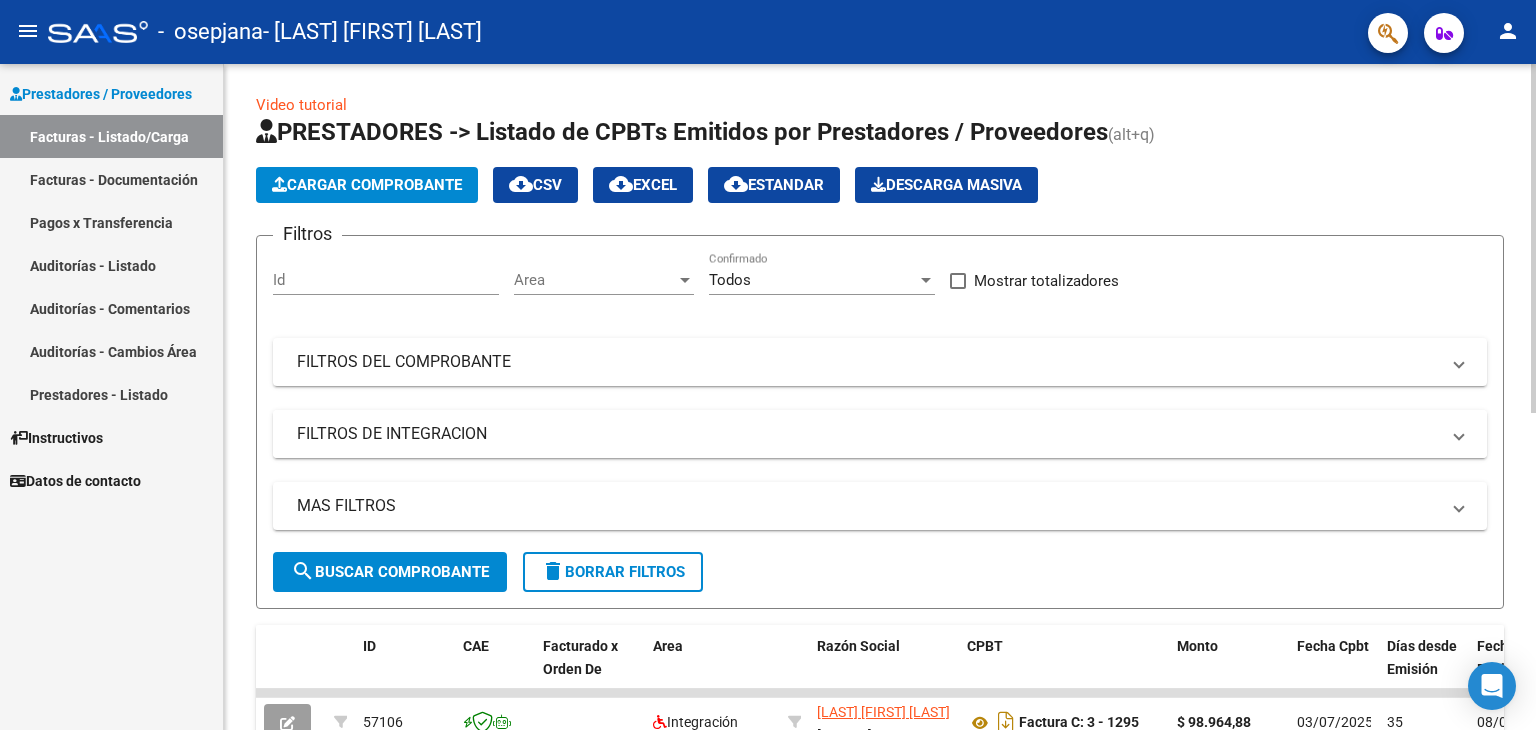scroll, scrollTop: 0, scrollLeft: 0, axis: both 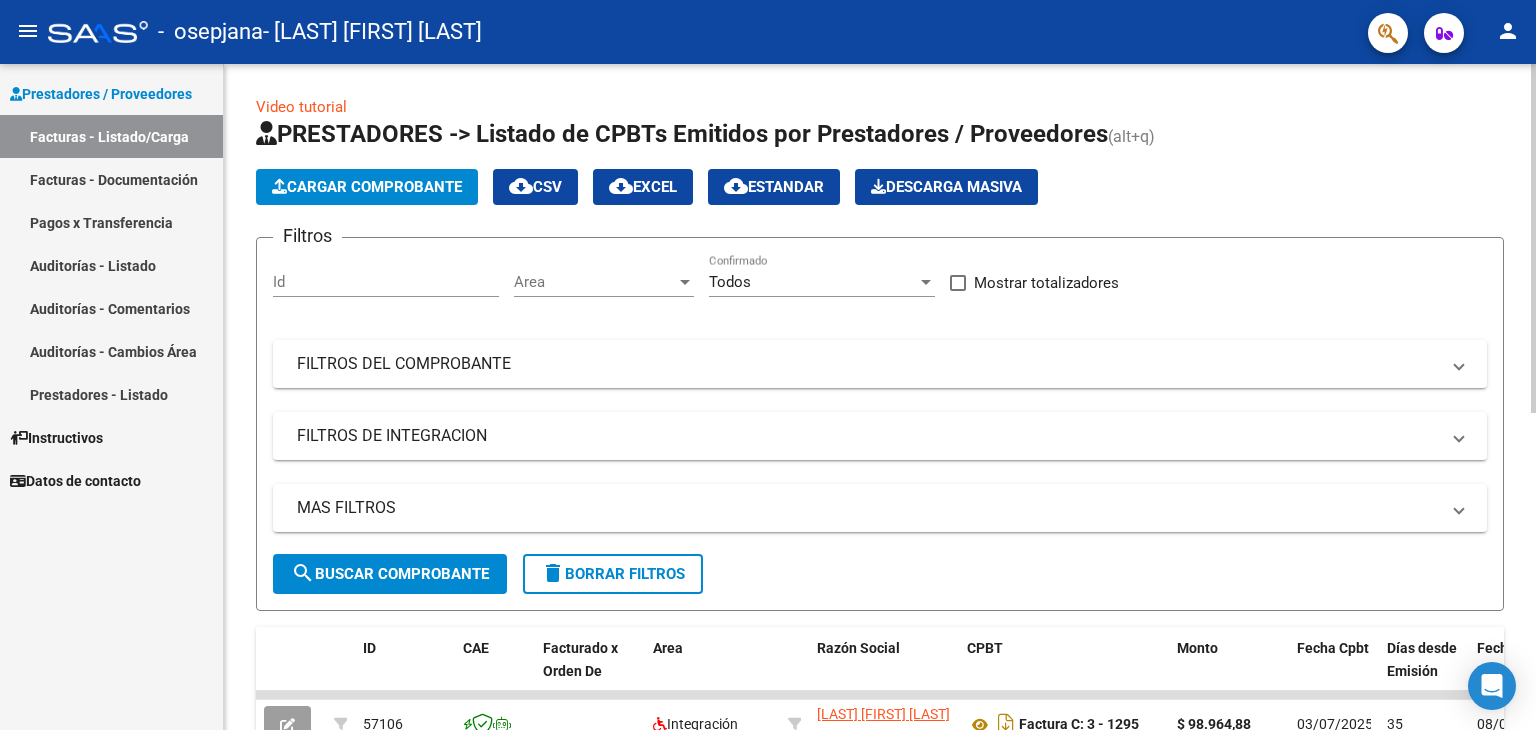 click on "Cargar Comprobante" 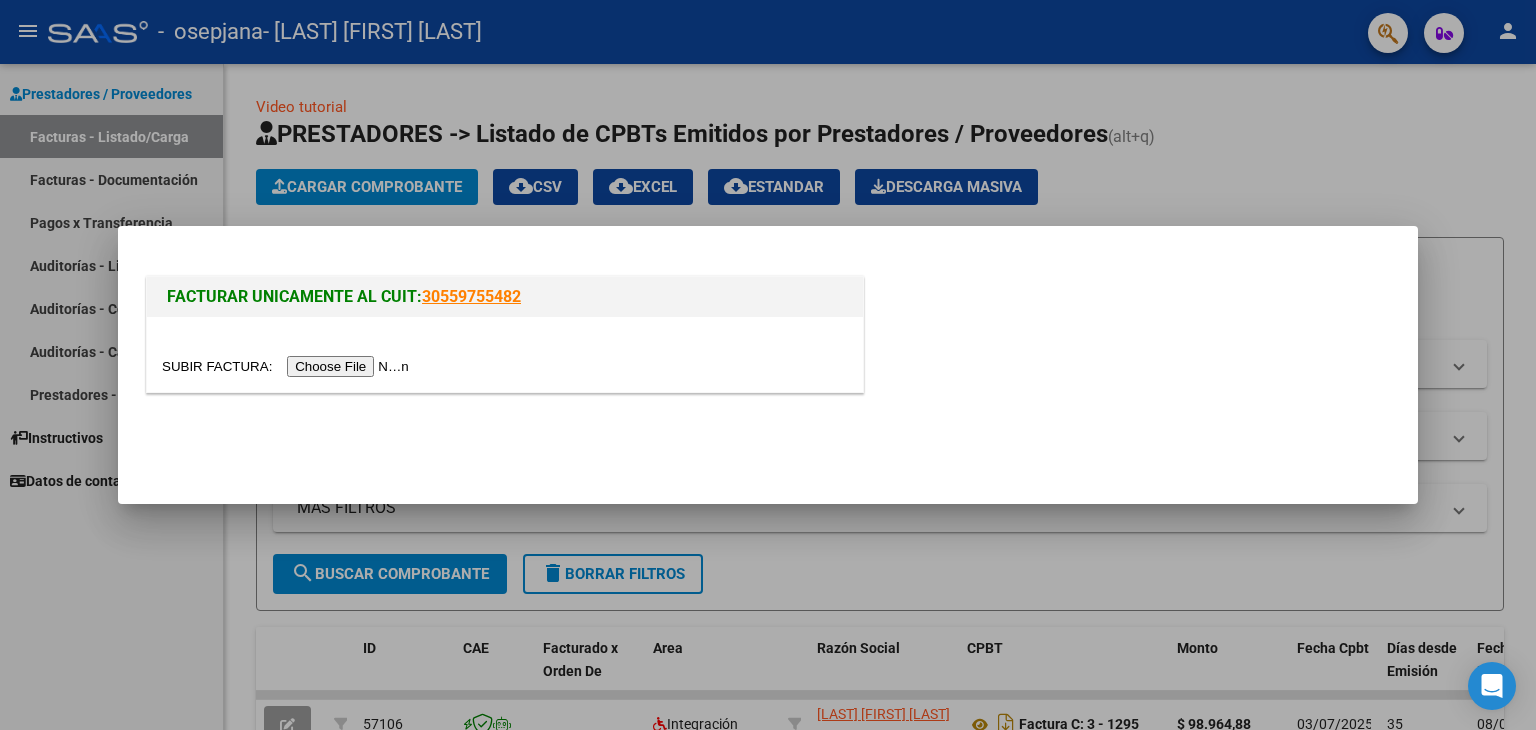 click at bounding box center [288, 366] 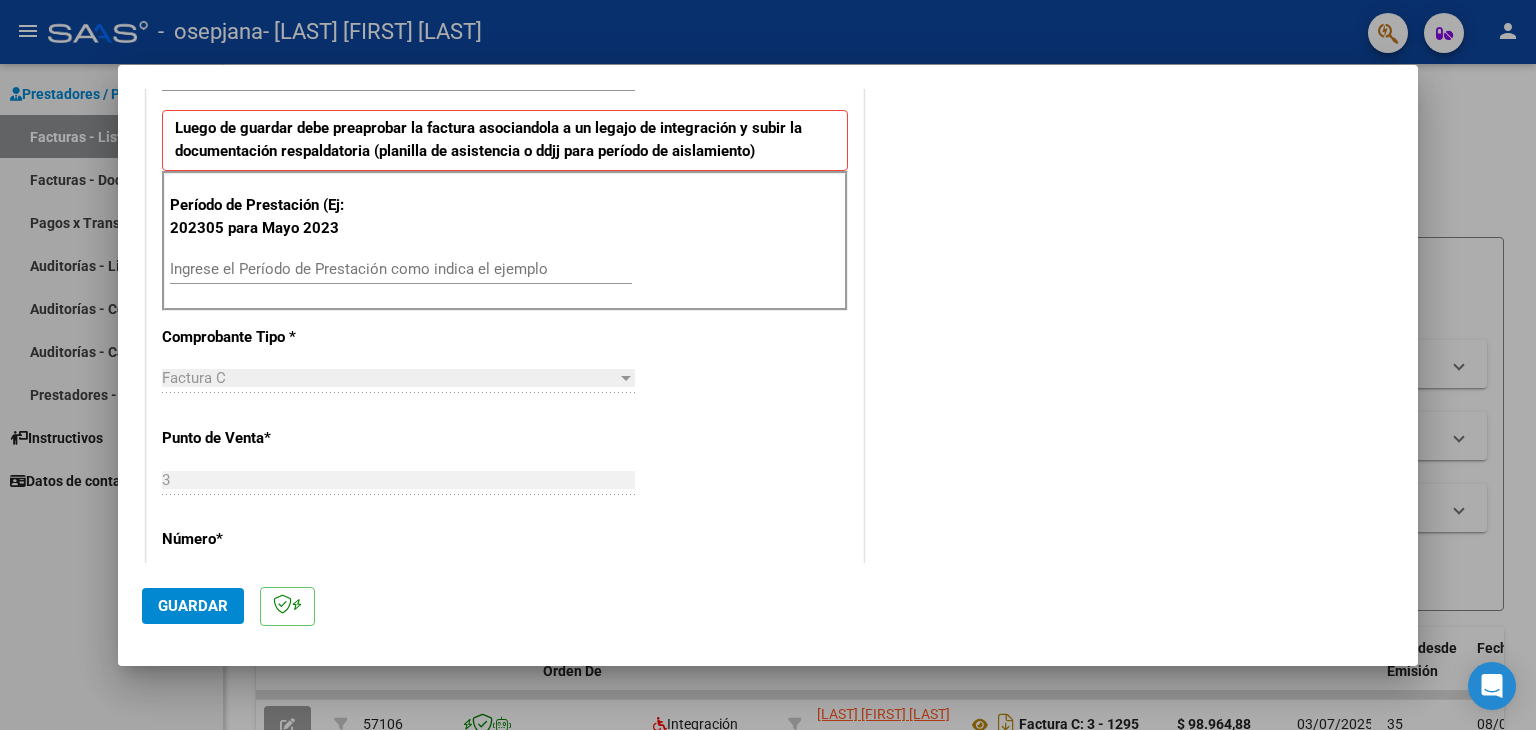 scroll, scrollTop: 500, scrollLeft: 0, axis: vertical 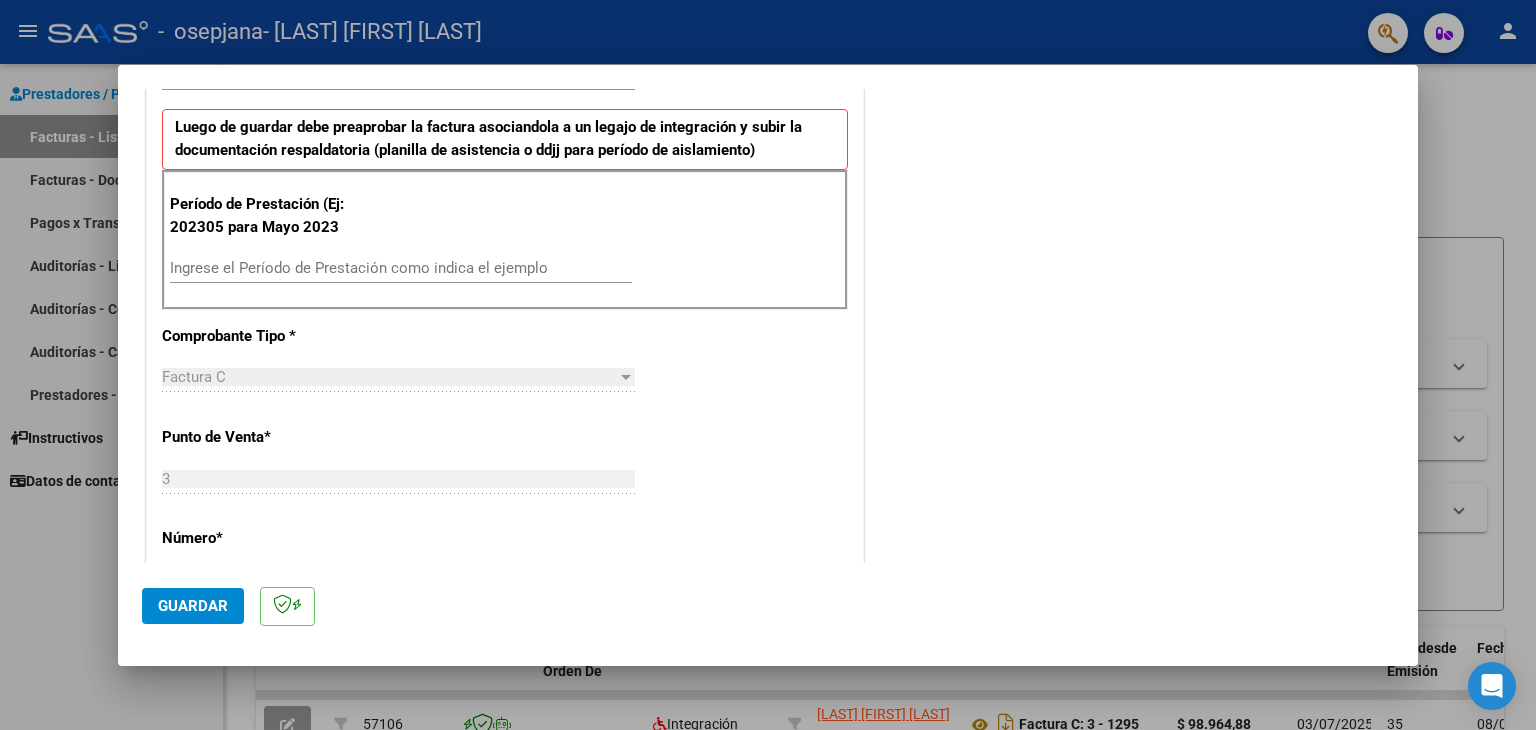 click on "Ingrese el Período de Prestación como indica el ejemplo" at bounding box center (401, 268) 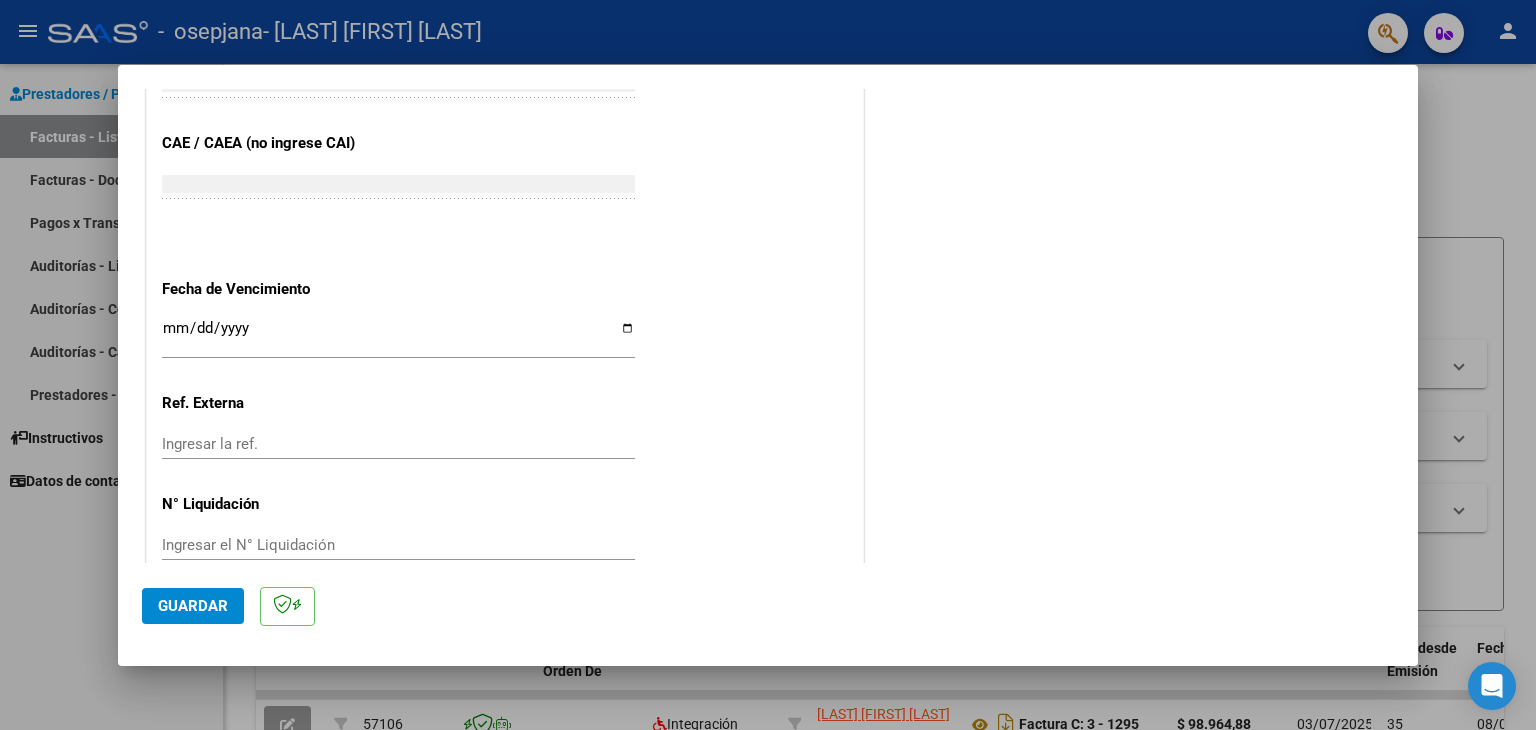 scroll, scrollTop: 1245, scrollLeft: 0, axis: vertical 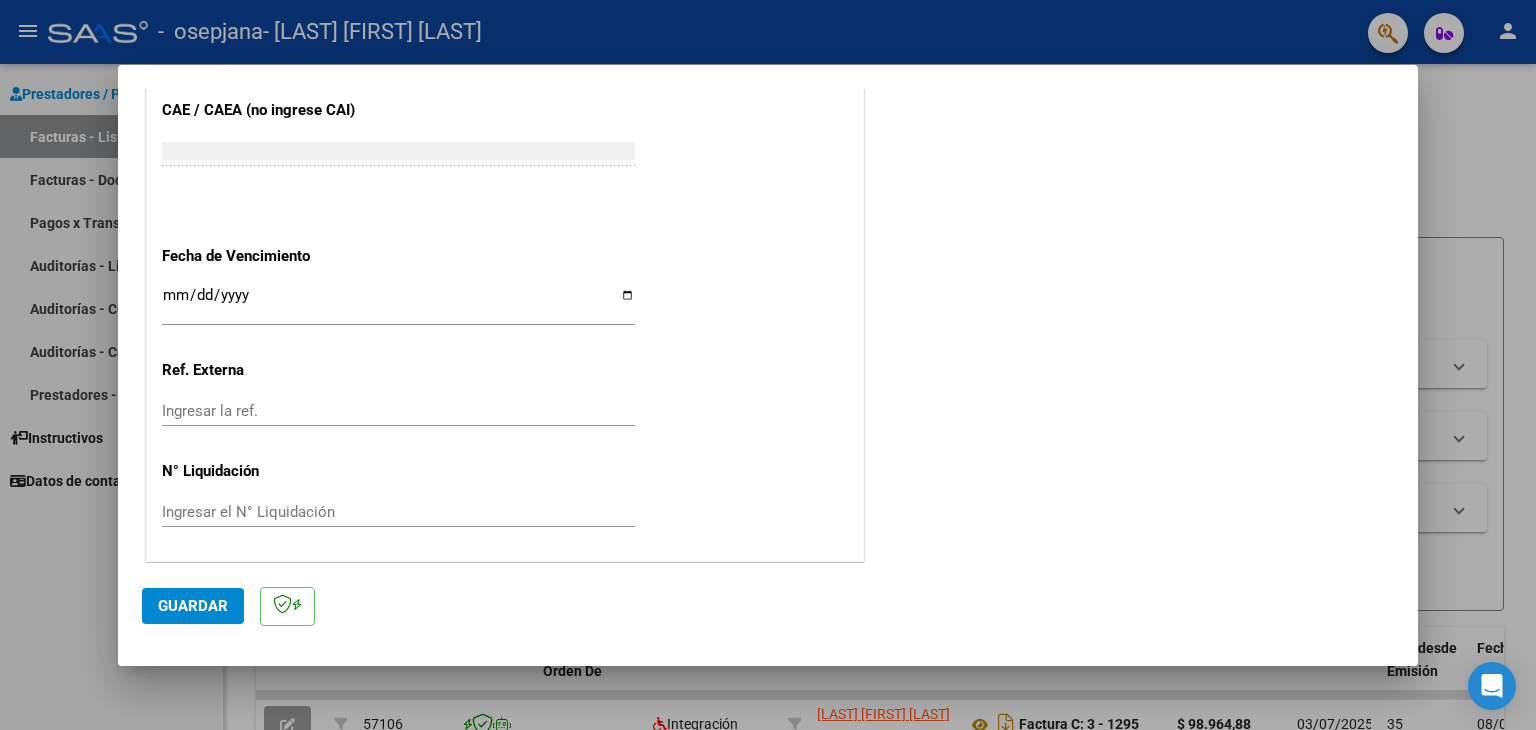 type on "202507" 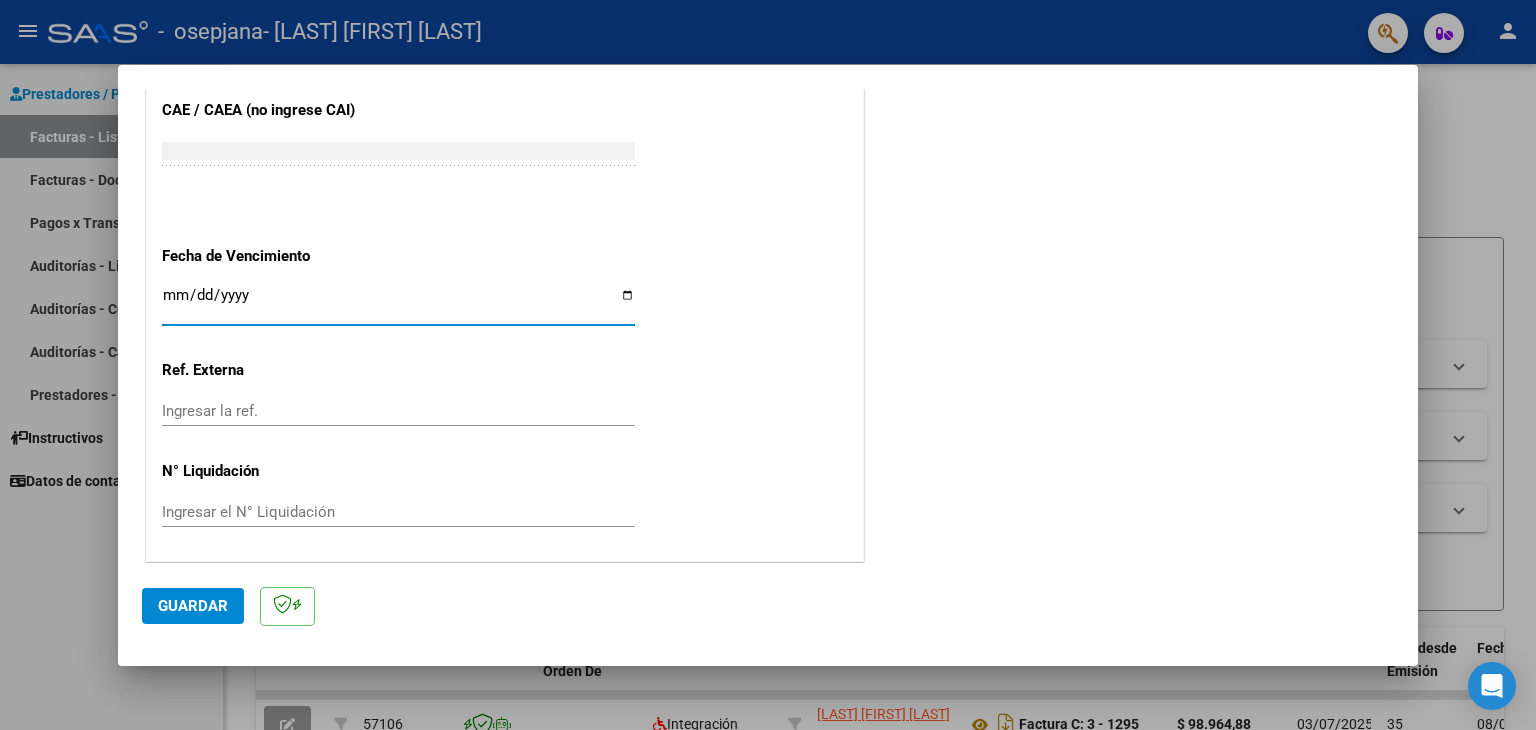 click on "Ingresar la fecha" at bounding box center (398, 303) 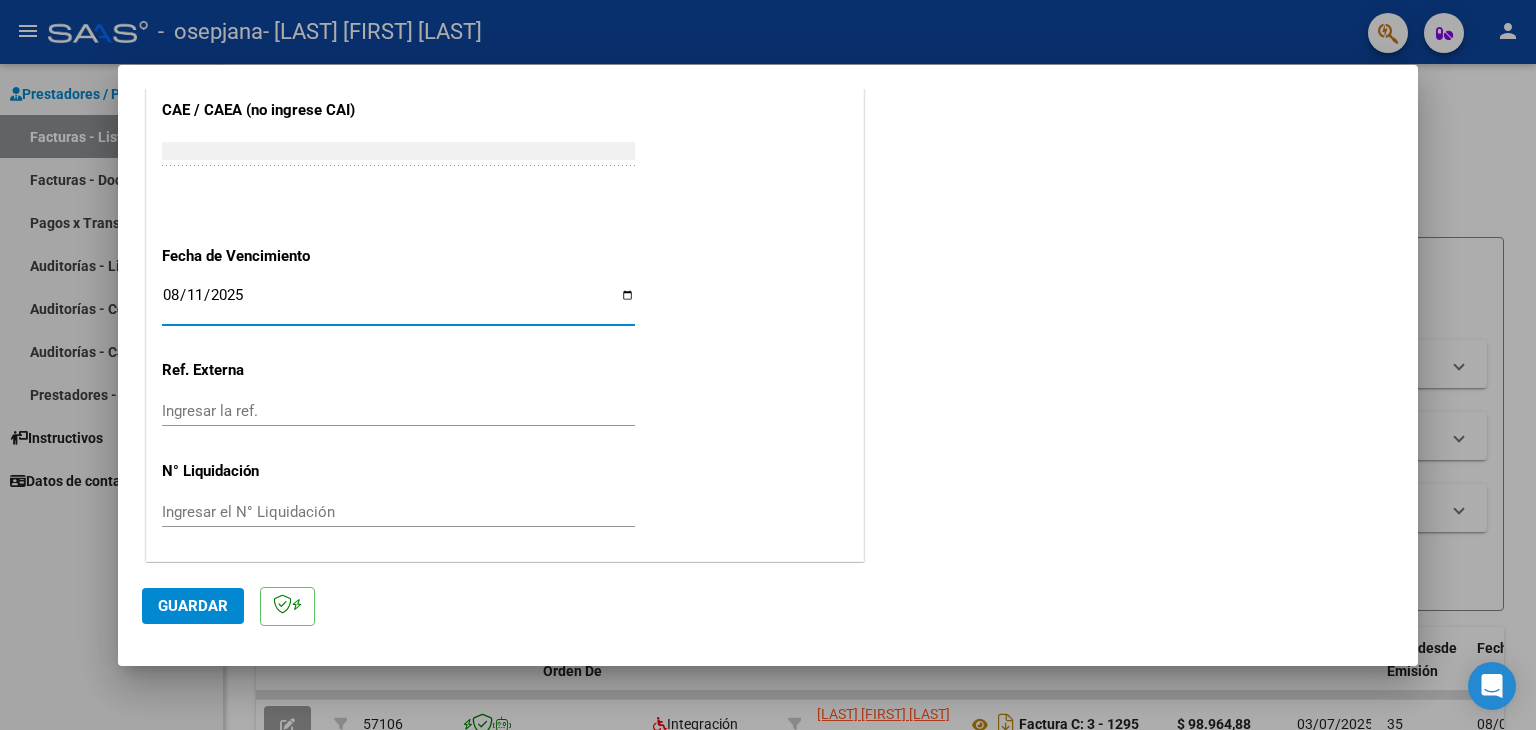 type on "2025-08-11" 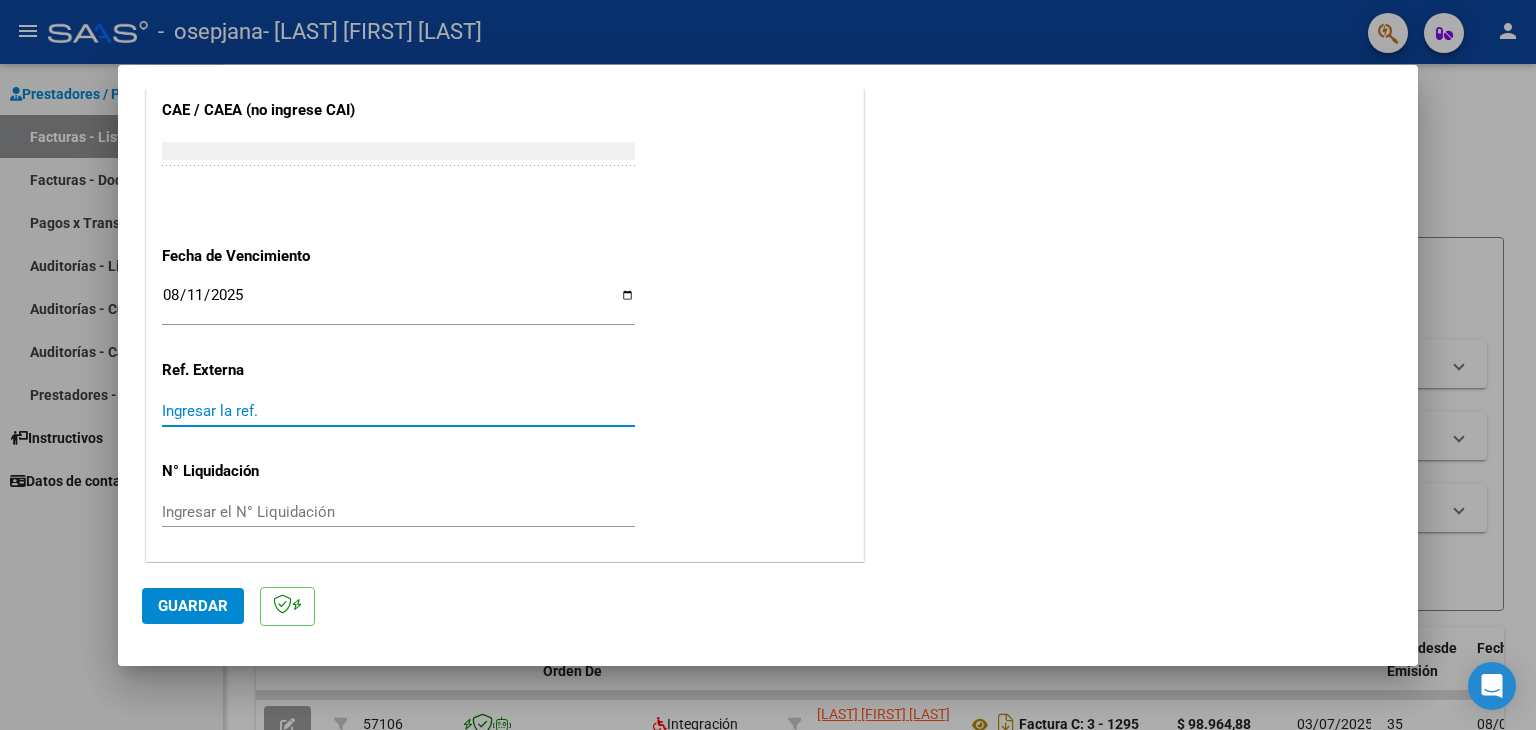 click on "Ingresar la ref." at bounding box center [398, 411] 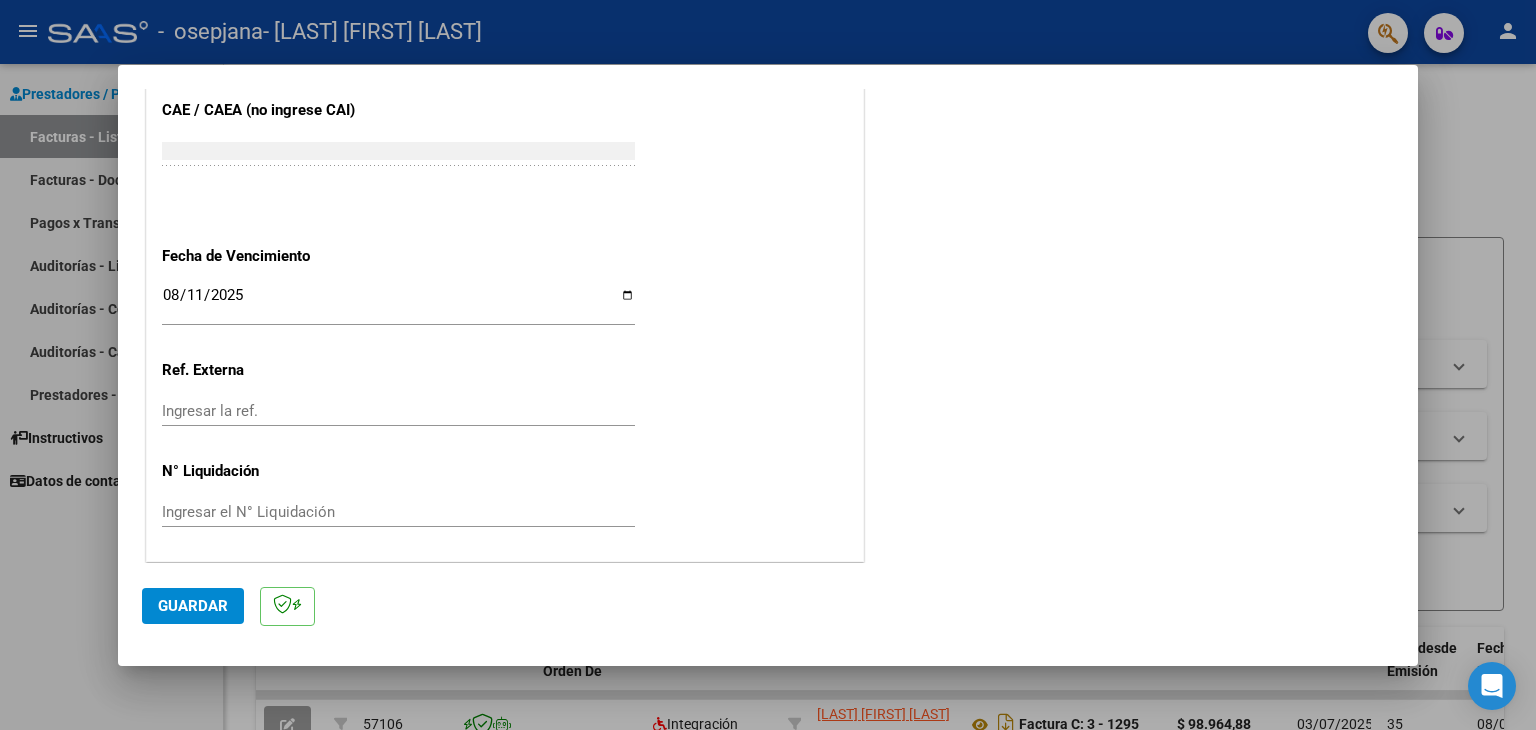 click on "Ingresar el N° Liquidación" at bounding box center [398, 512] 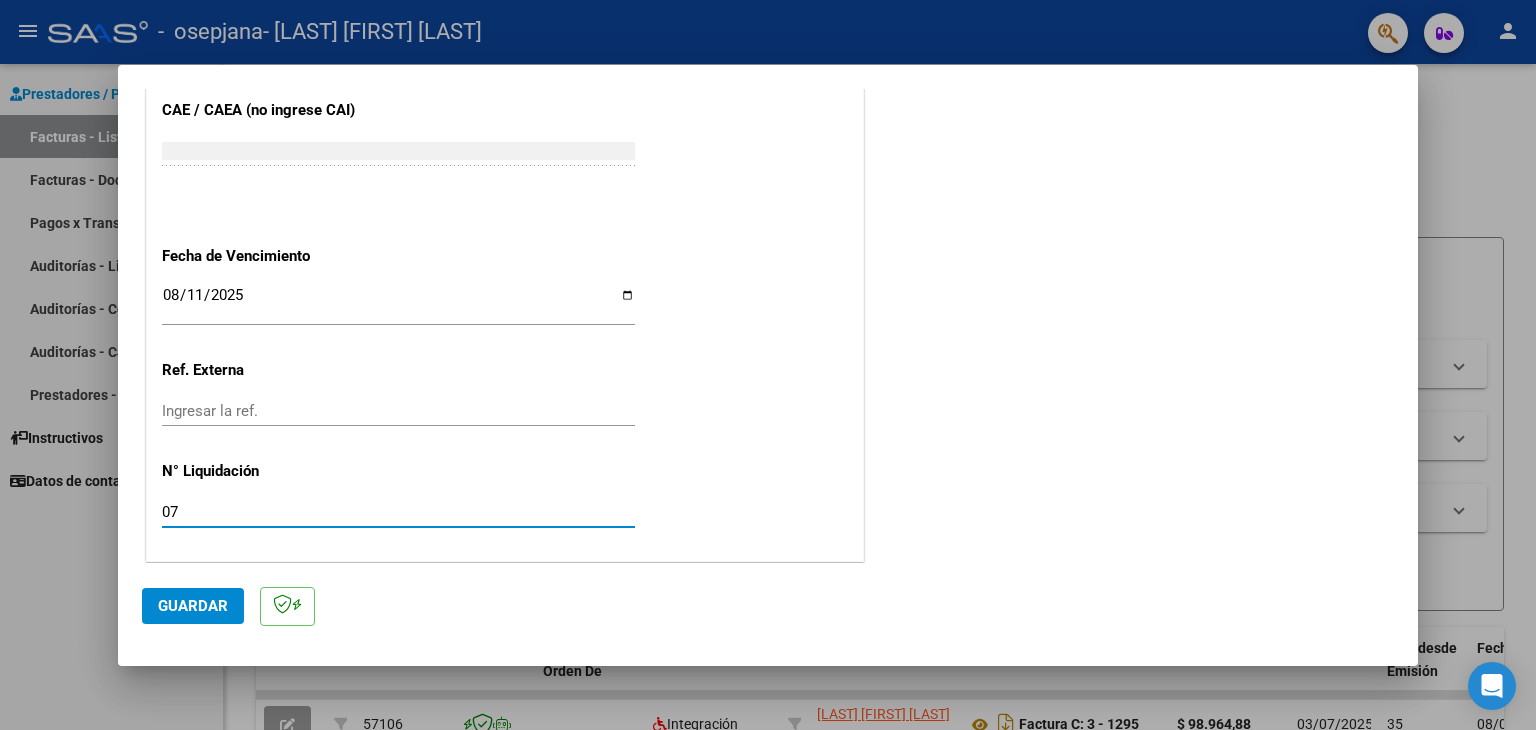 type on "07" 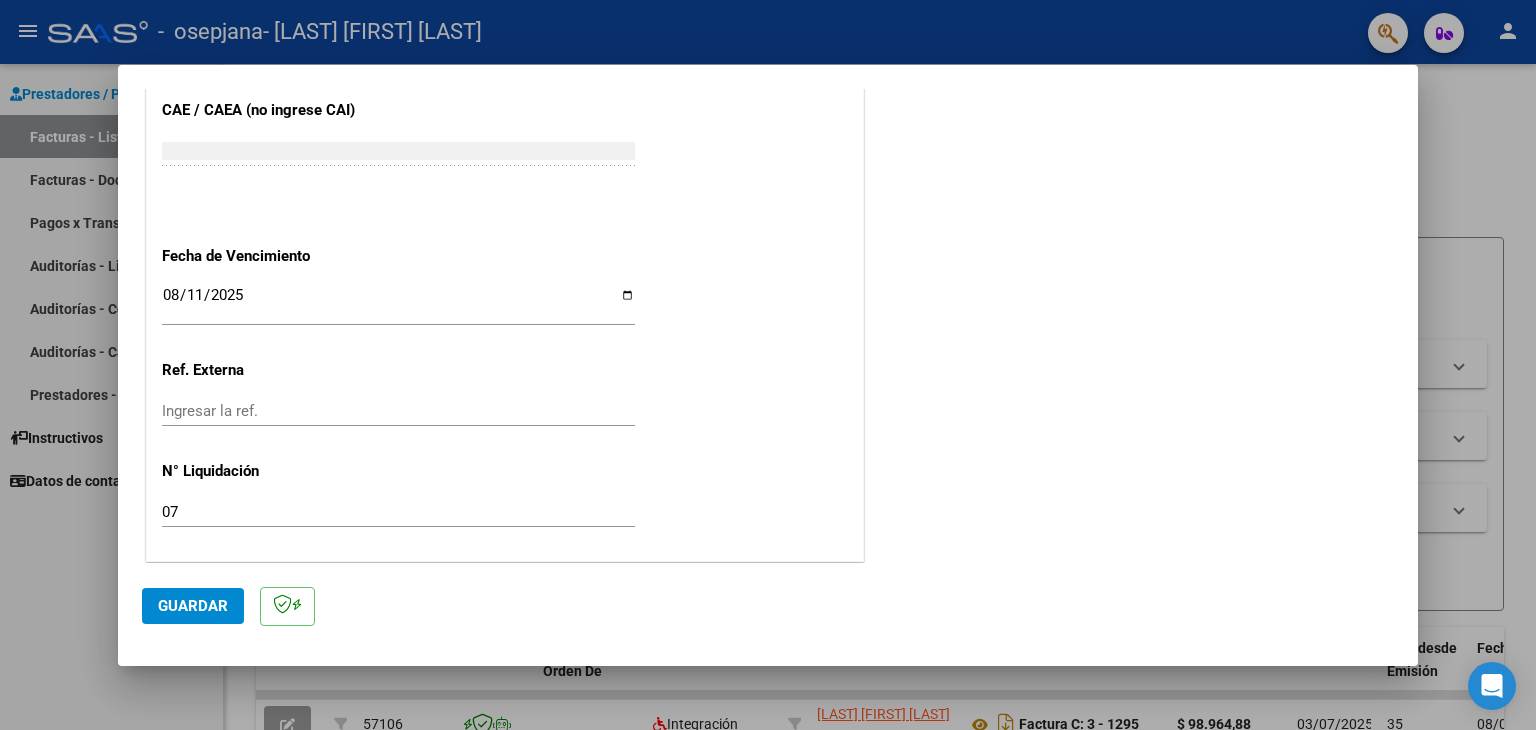 click on "CUIT  *   [PHONE] Ingresar CUIT  ANALISIS PRESTADOR  Area destinado * Integración Seleccionar Area Luego de guardar debe preaprobar la factura asociandola a un legajo de integración y subir la documentación respaldatoria (planilla de asistencia o ddjj para período de aislamiento)  Período de Prestación (Ej: 202305 para Mayo 2023    202507 Ingrese el Período de Prestación como indica el ejemplo   Comprobante Tipo * Factura C Seleccionar Tipo Punto de Venta  *   3 Ingresar el Nro.  Número  *   1316 Ingresar el Nro.  Monto  *   $ 111.335,49 Ingresar el monto  Fecha del Cpbt.  *   2025-08-01 Ingresar la fecha  CAE / CAEA (no ingrese CAI)    75306482422477 Ingresar el CAE o CAEA (no ingrese CAI)  Fecha de Vencimiento    2025-08-11 Ingresar la fecha  Ref. Externa    Ingresar la ref.  N° Liquidación    07 Ingresar el N° Liquidación" at bounding box center (505, -173) 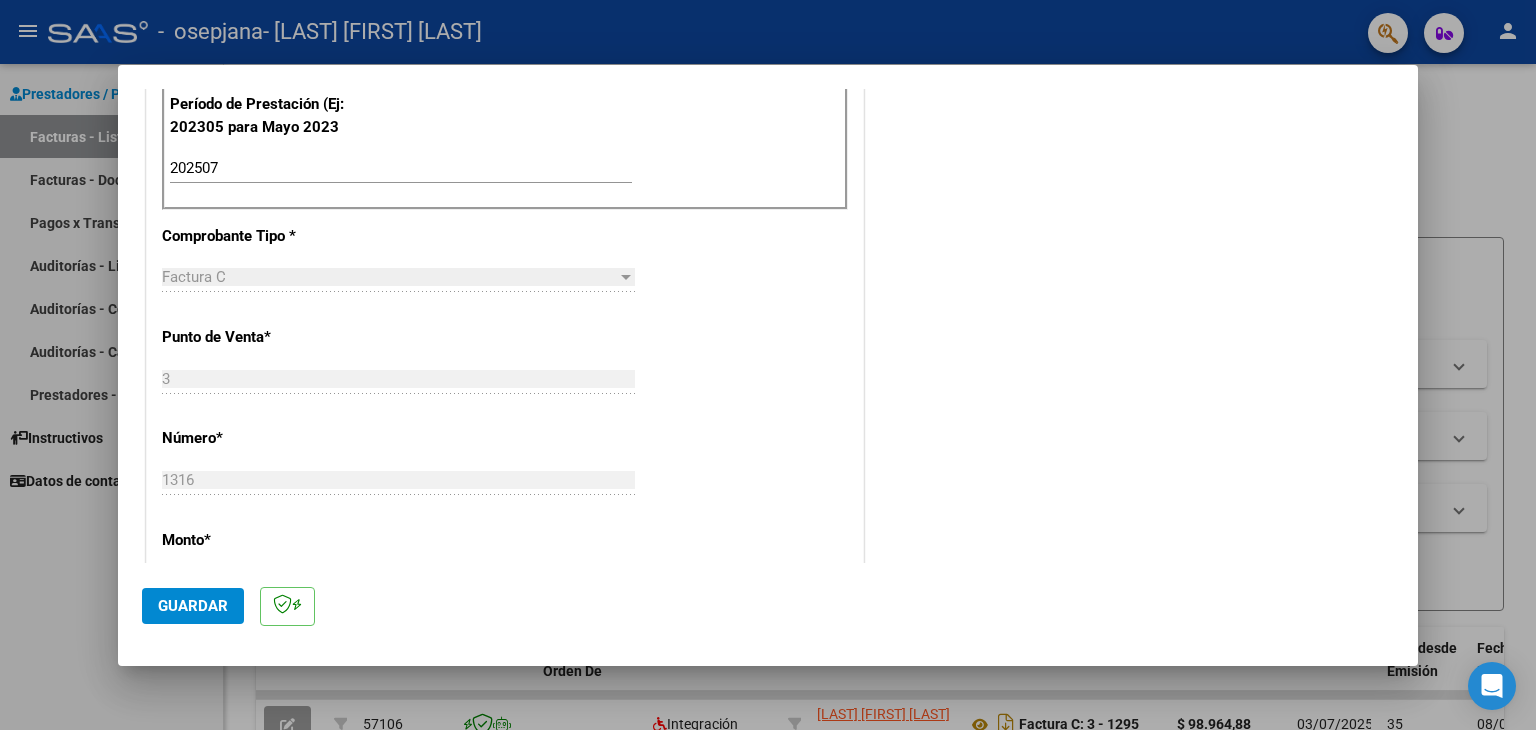 scroll, scrollTop: 1200, scrollLeft: 0, axis: vertical 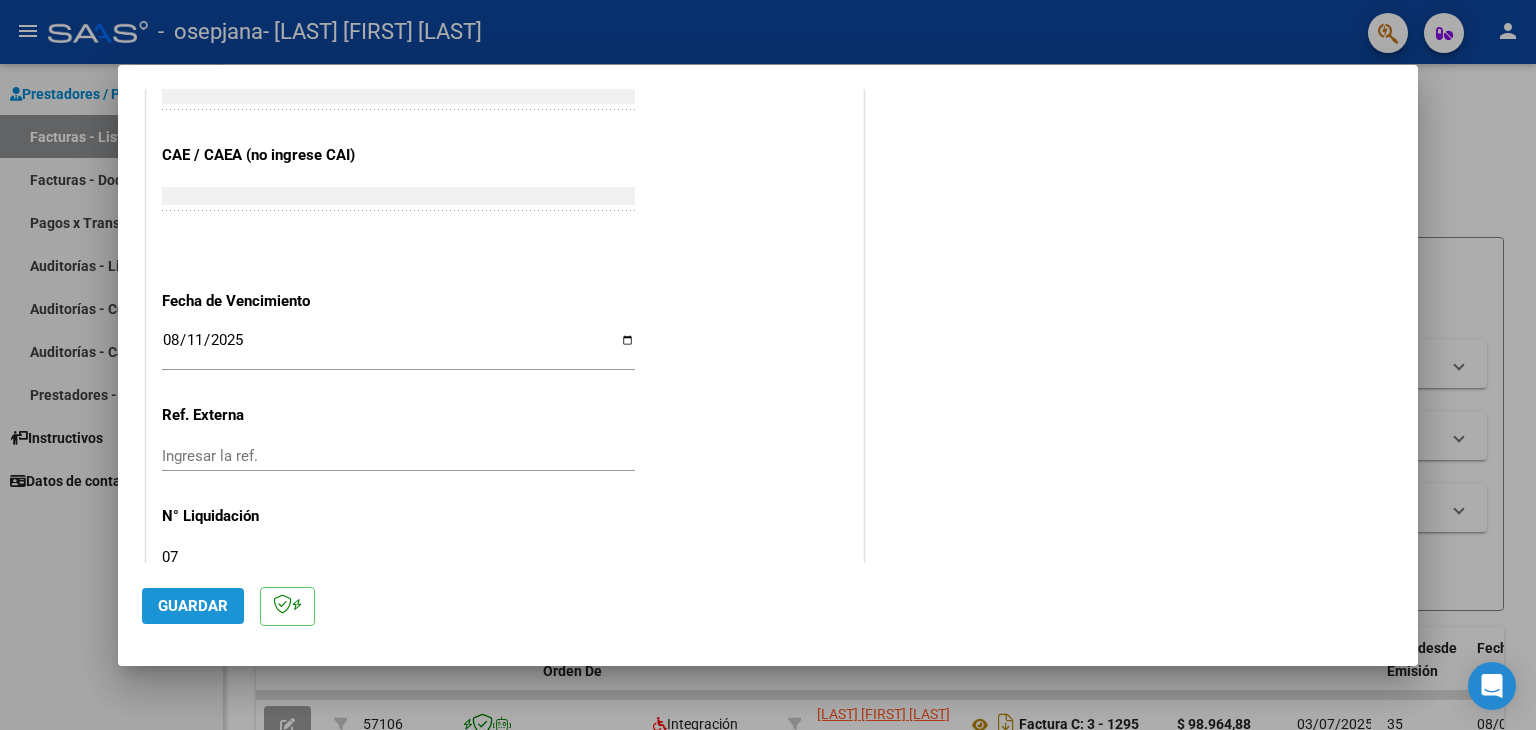 click on "Guardar" 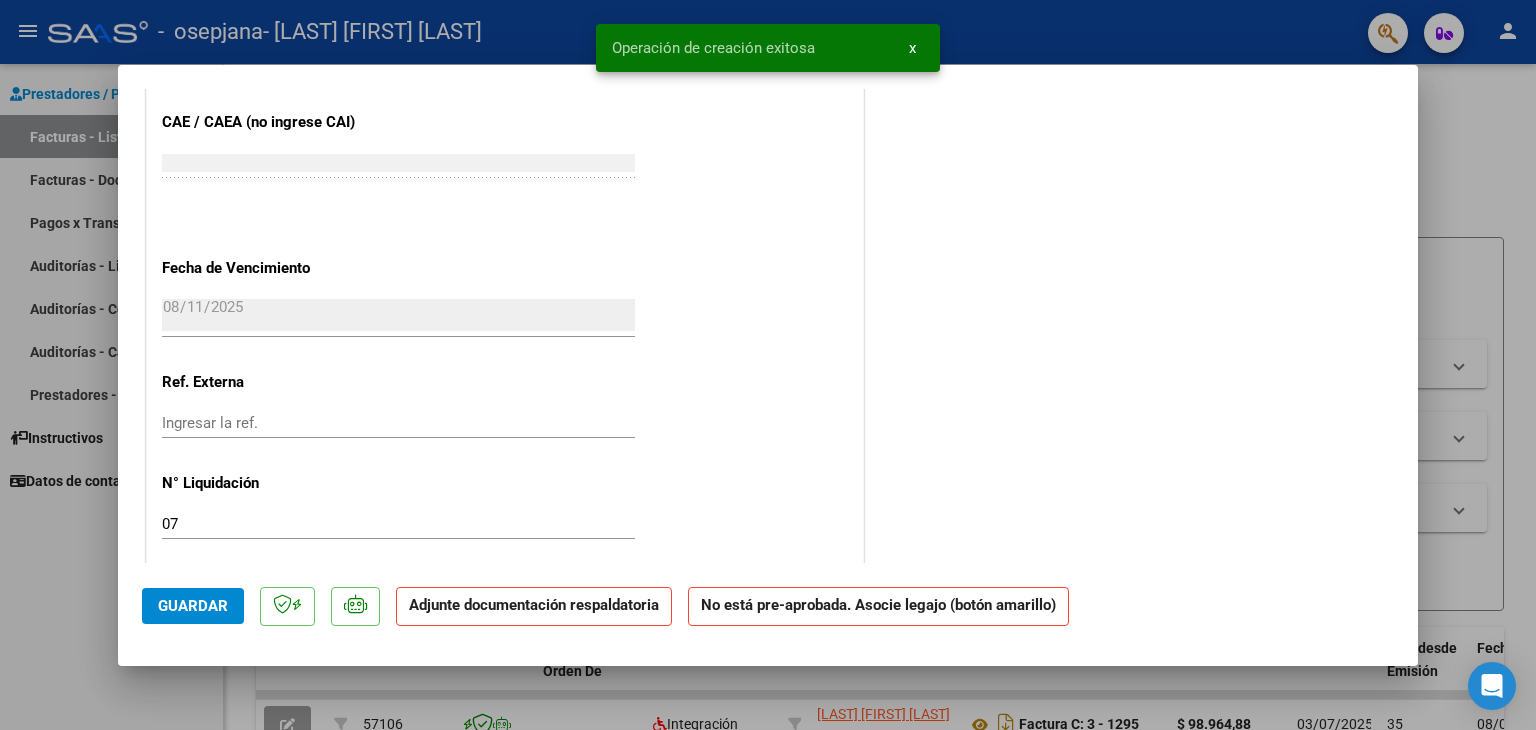 scroll, scrollTop: 1260, scrollLeft: 0, axis: vertical 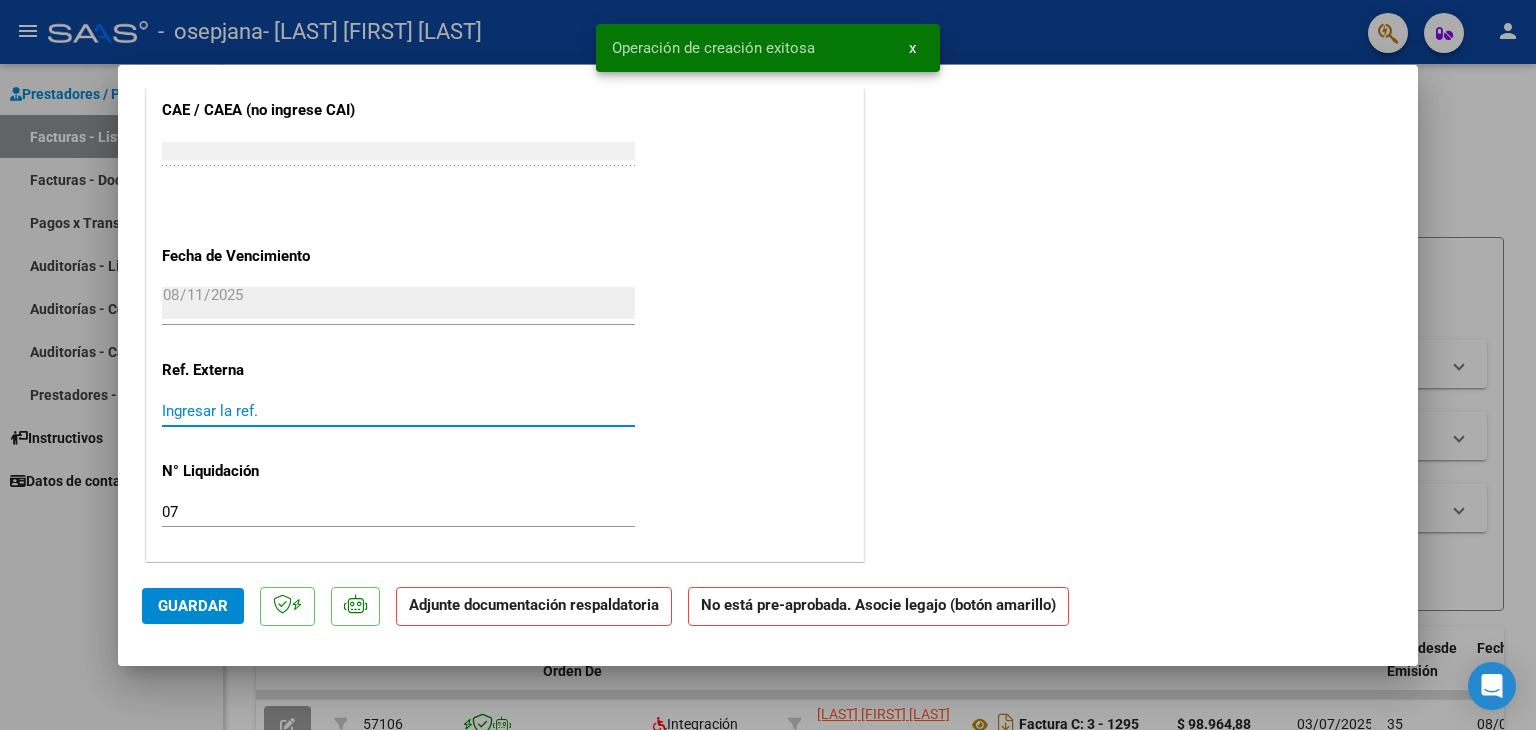 click on "Ingresar la ref." at bounding box center (398, 411) 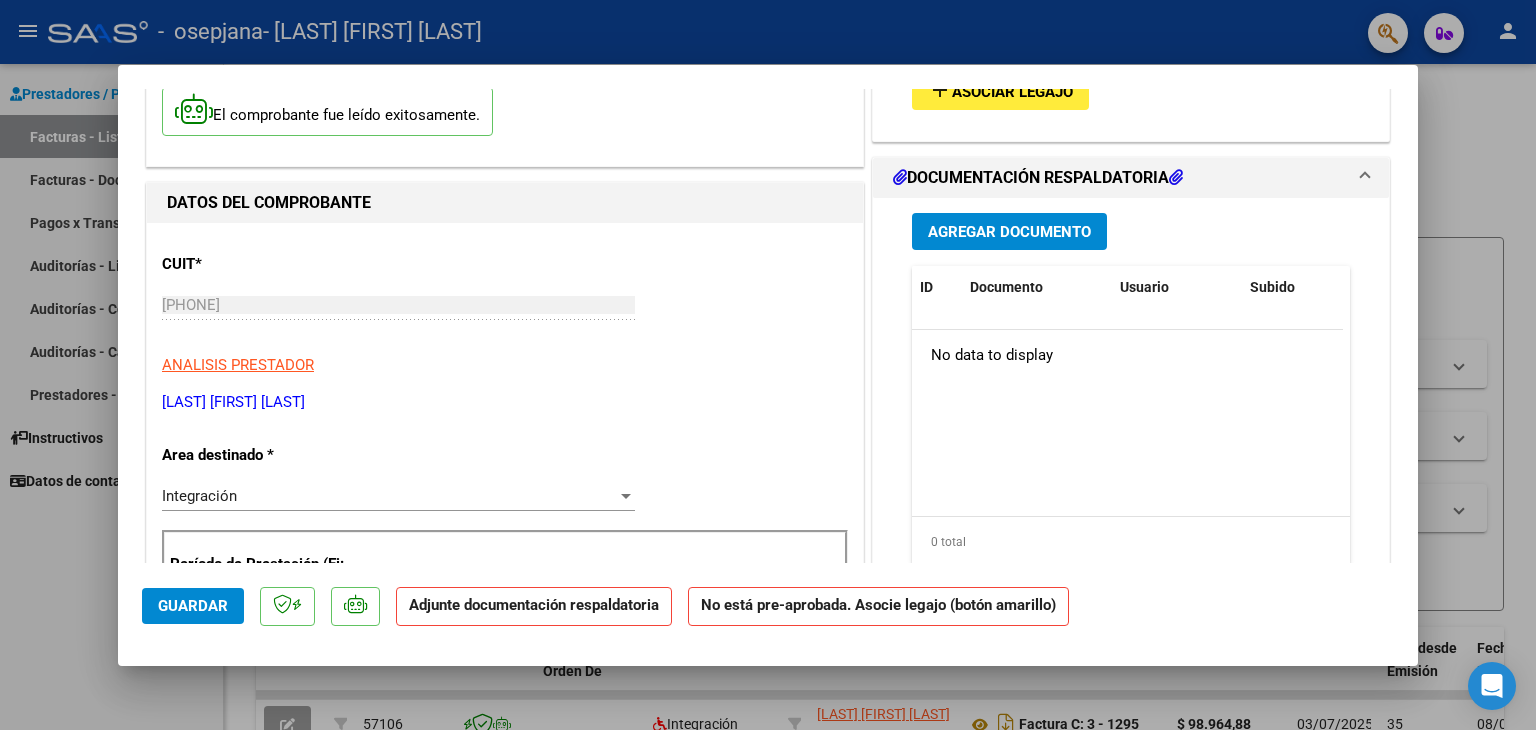 scroll, scrollTop: 0, scrollLeft: 0, axis: both 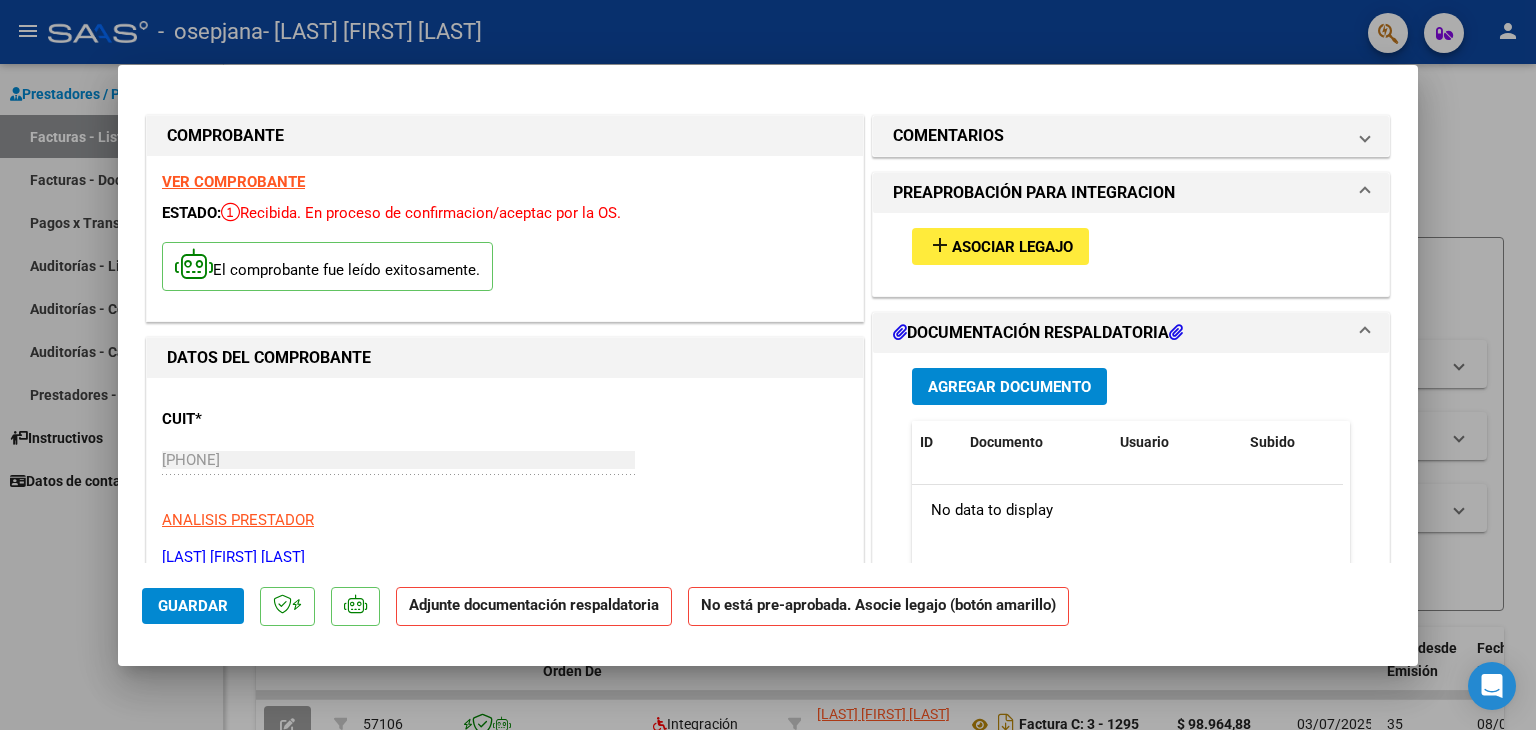 click on "Asociar Legajo" at bounding box center [1012, 247] 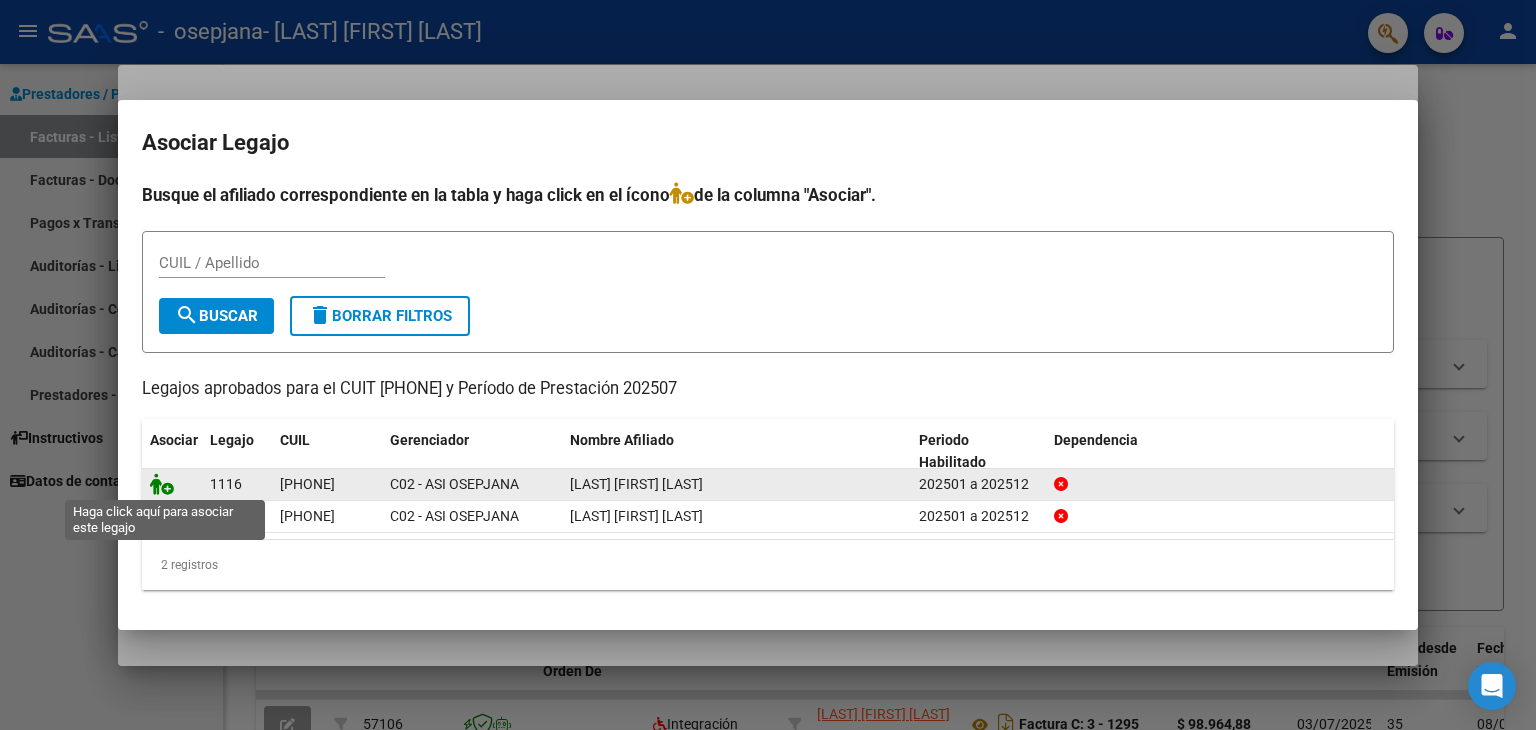 click 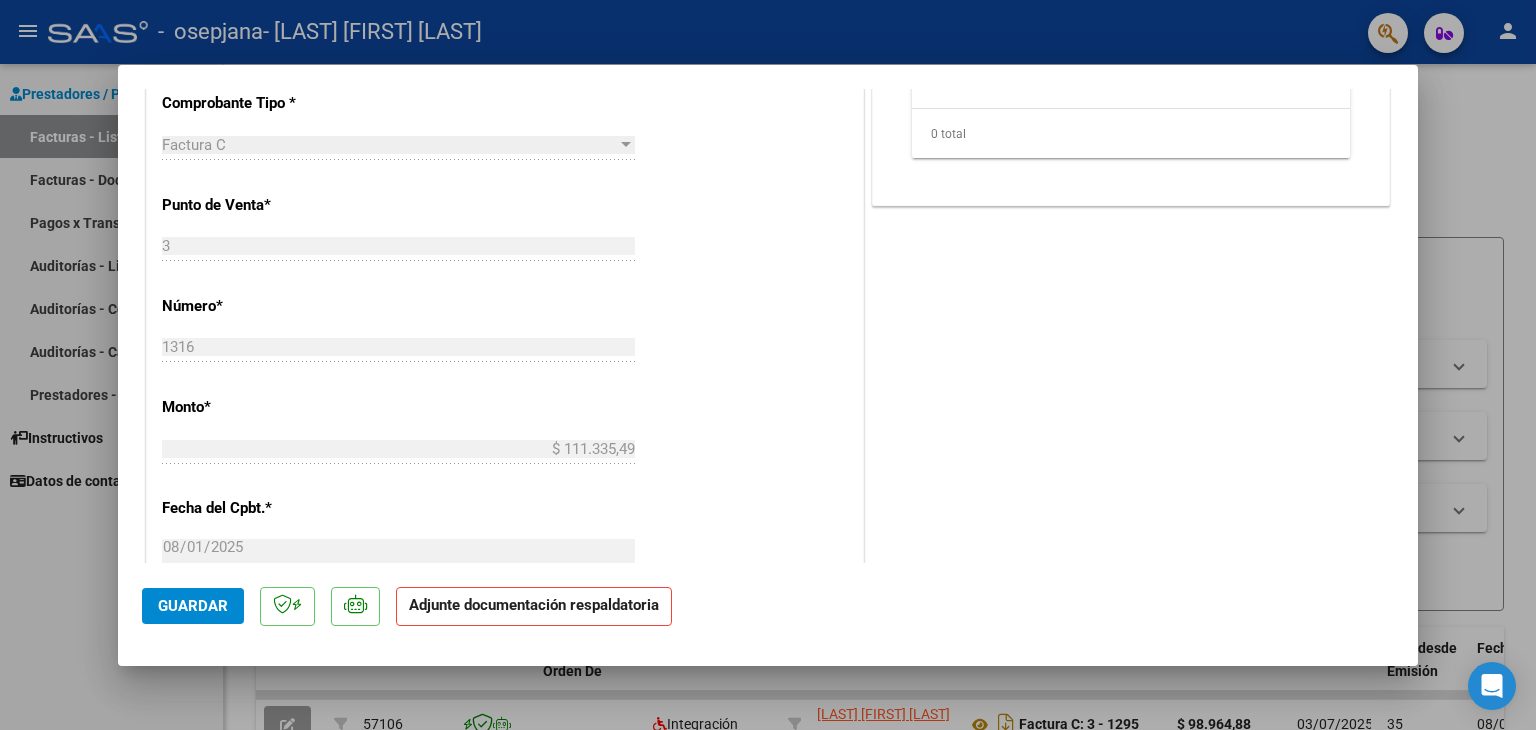 scroll, scrollTop: 400, scrollLeft: 0, axis: vertical 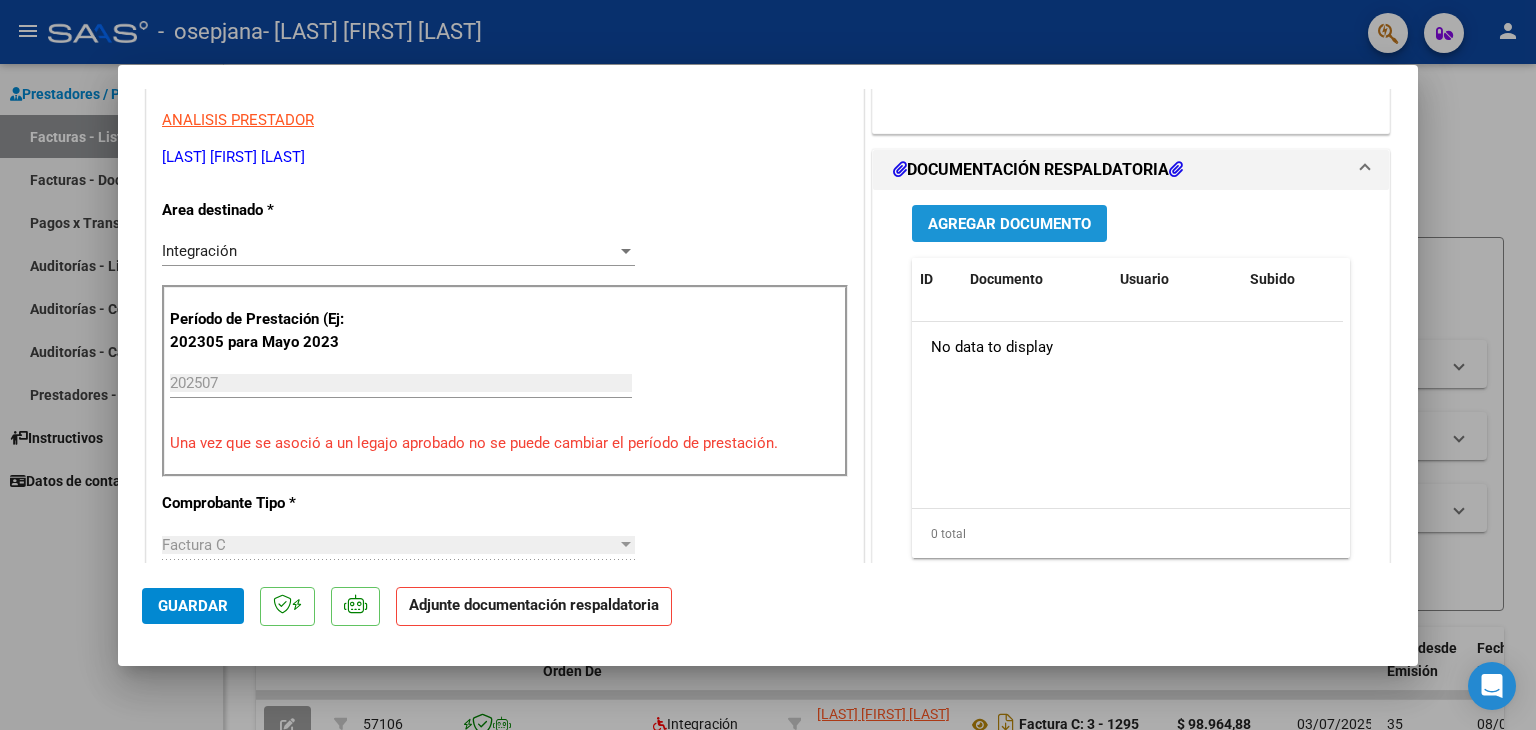 click on "Agregar Documento" at bounding box center (1009, 224) 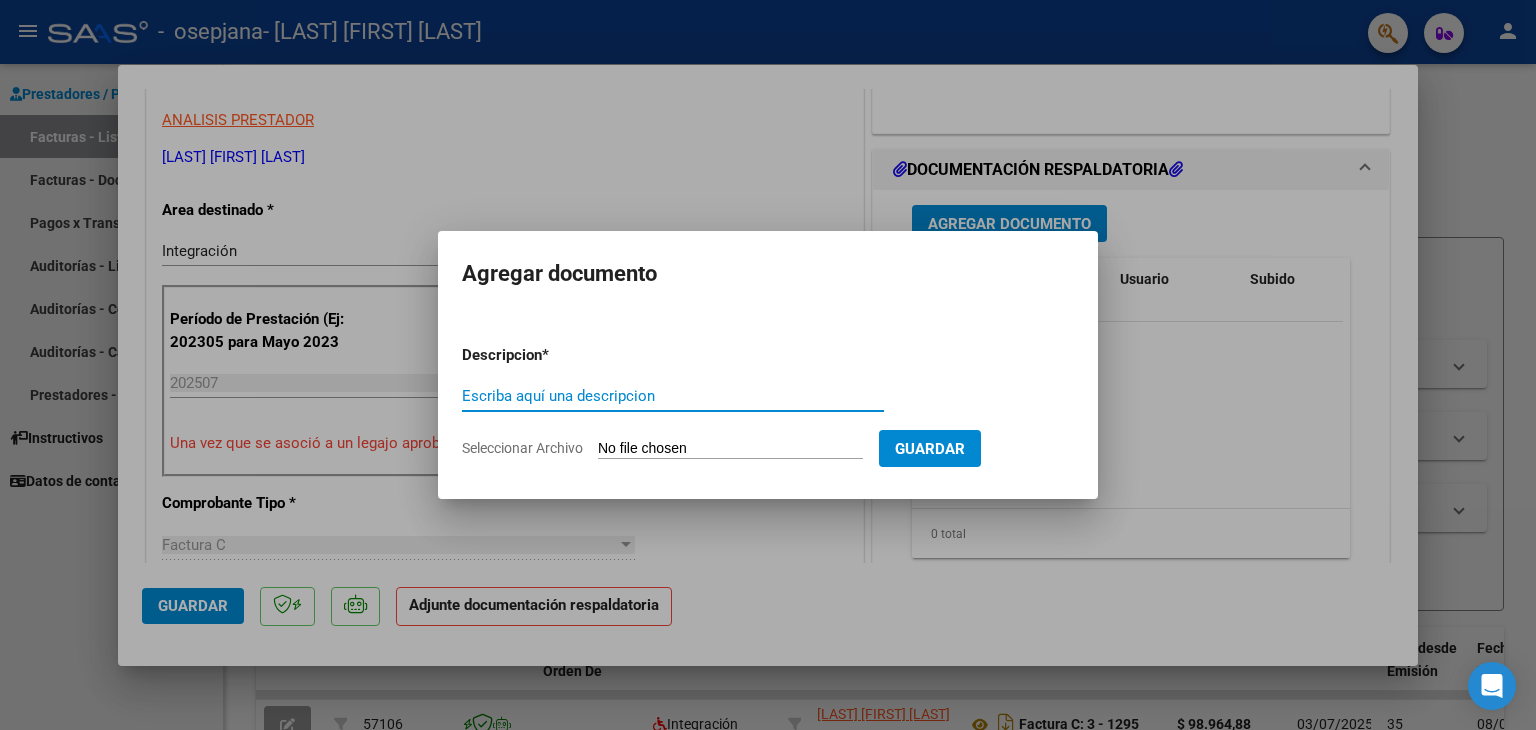 click on "Escriba aquí una descripcion" at bounding box center (673, 396) 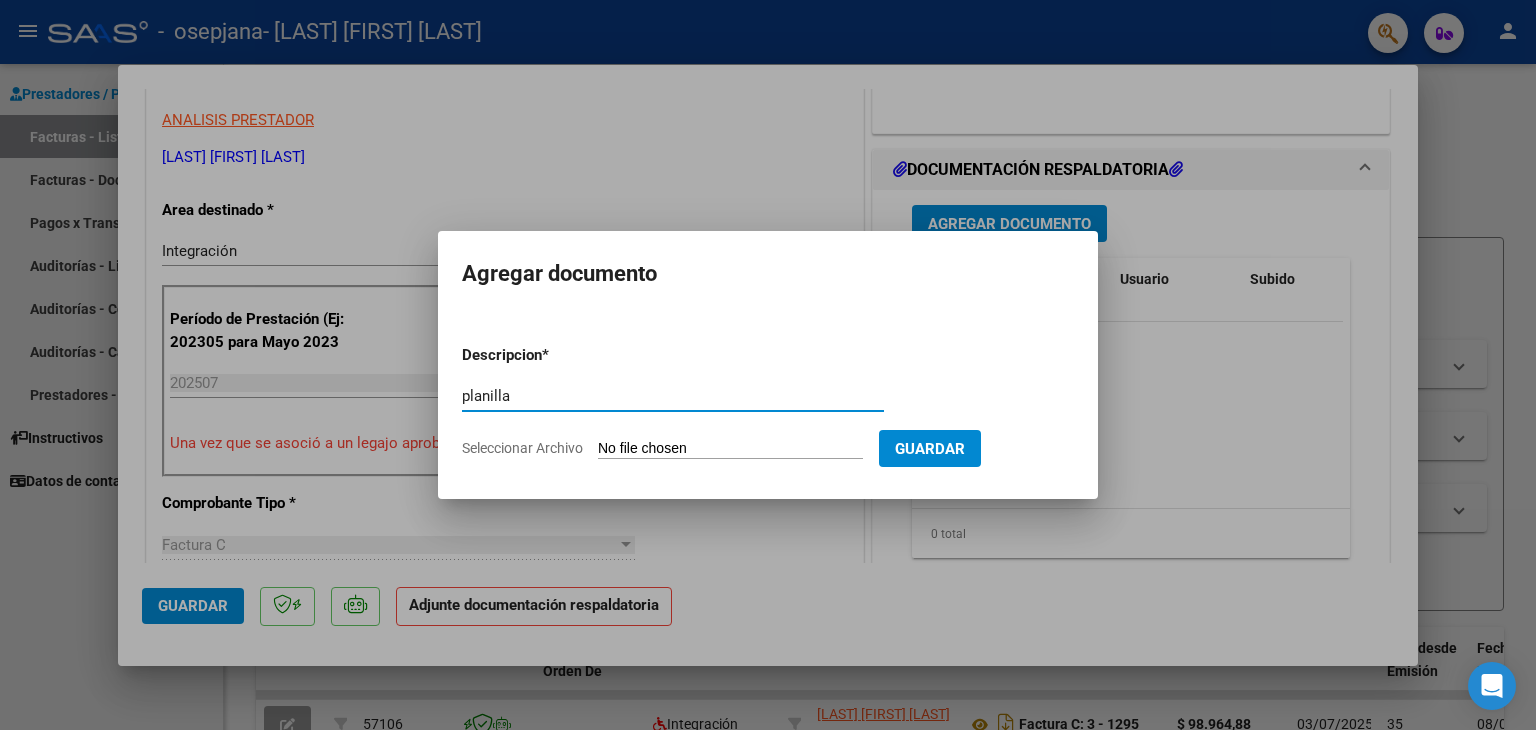 type on "planilla" 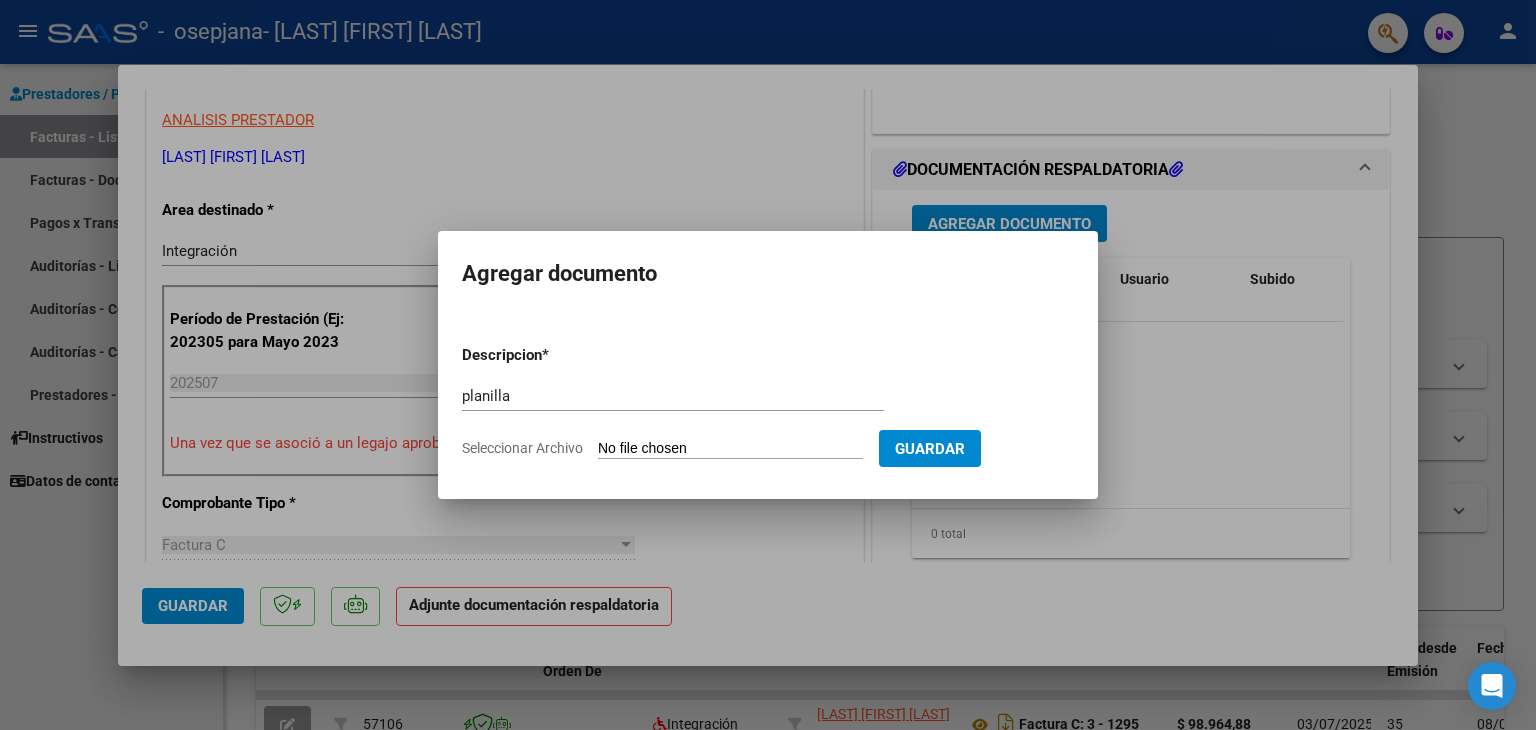 click on "Seleccionar Archivo" at bounding box center [730, 449] 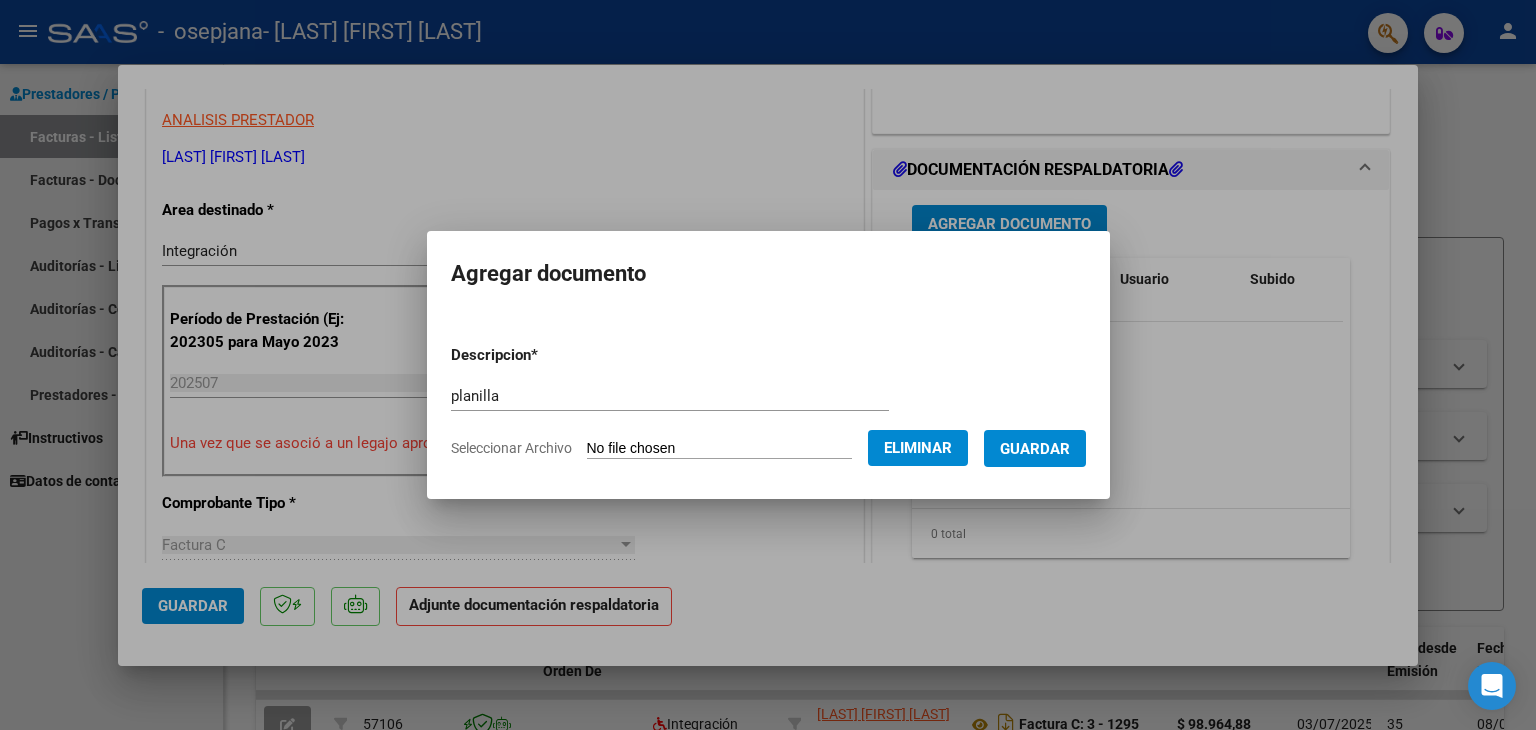 click on "Guardar" at bounding box center [1035, 449] 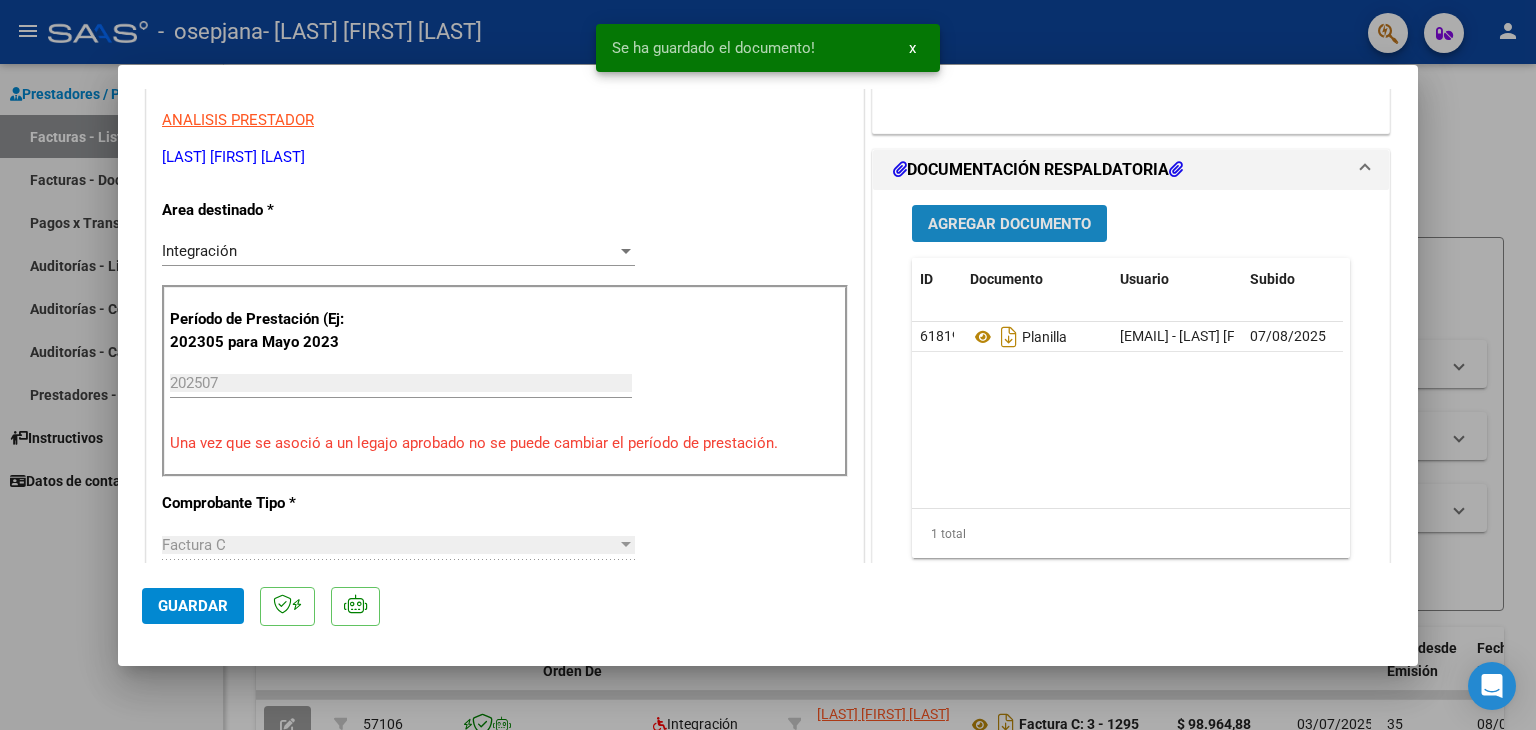 click on "Agregar Documento" at bounding box center (1009, 224) 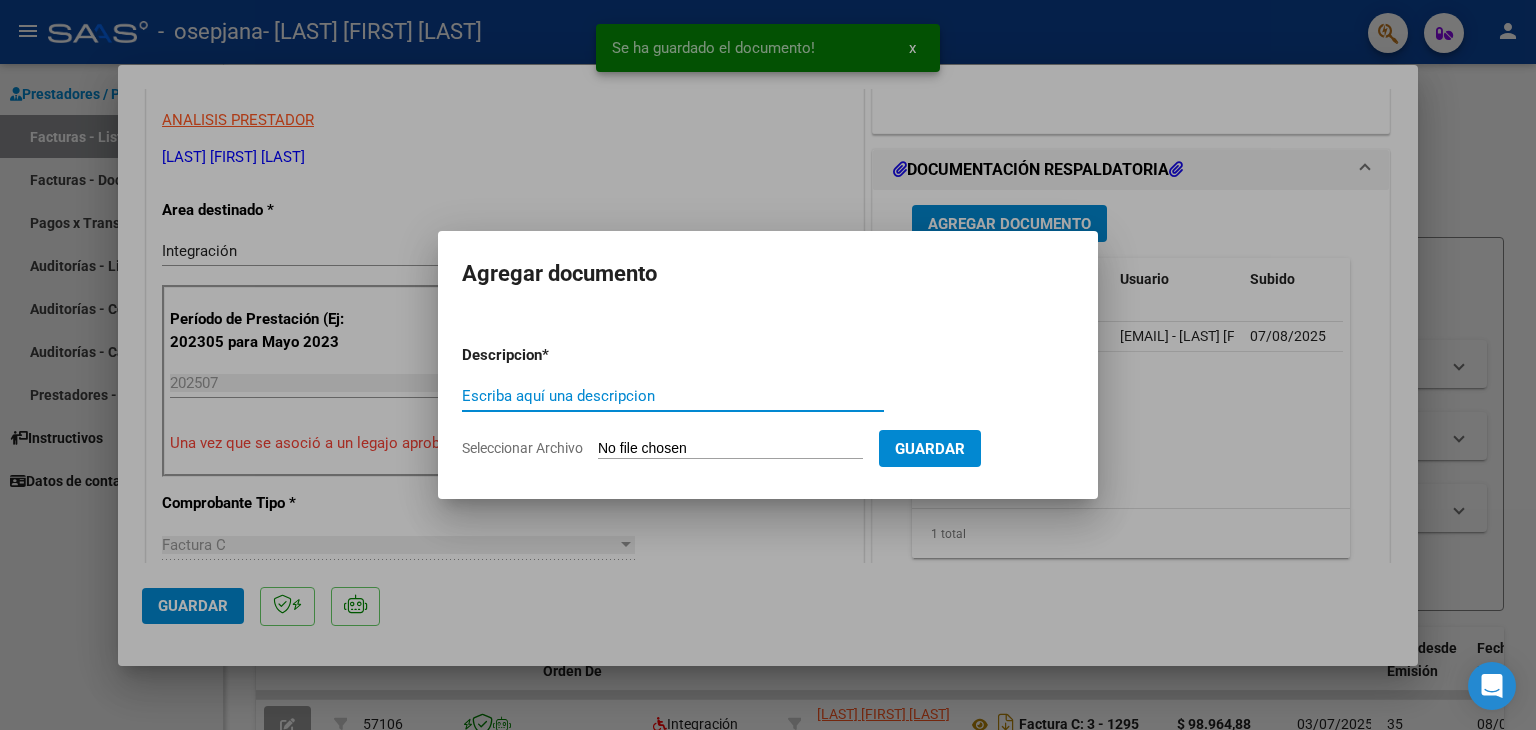 click on "Escriba aquí una descripcion" at bounding box center (673, 396) 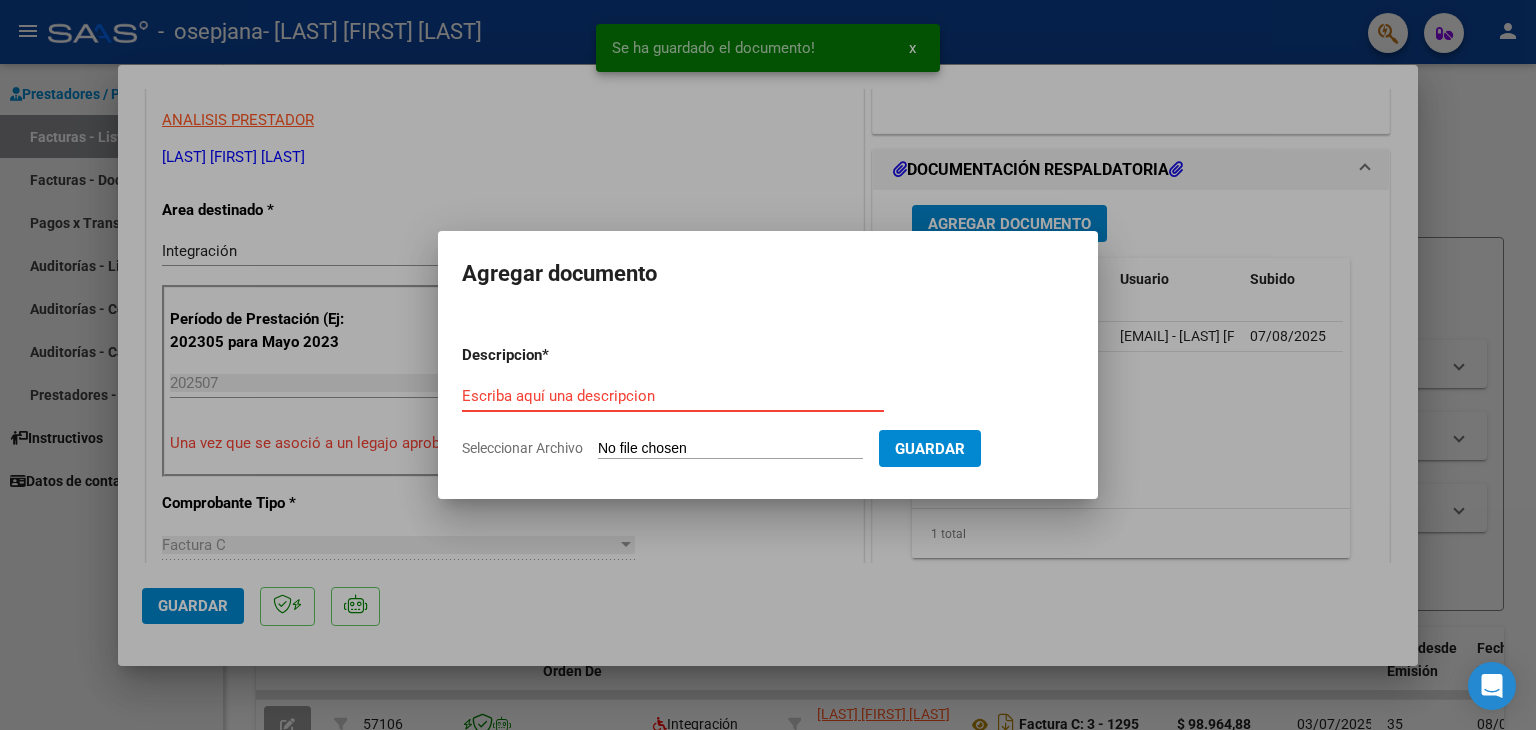 click on "Escriba aquí una descripcion" at bounding box center (673, 396) 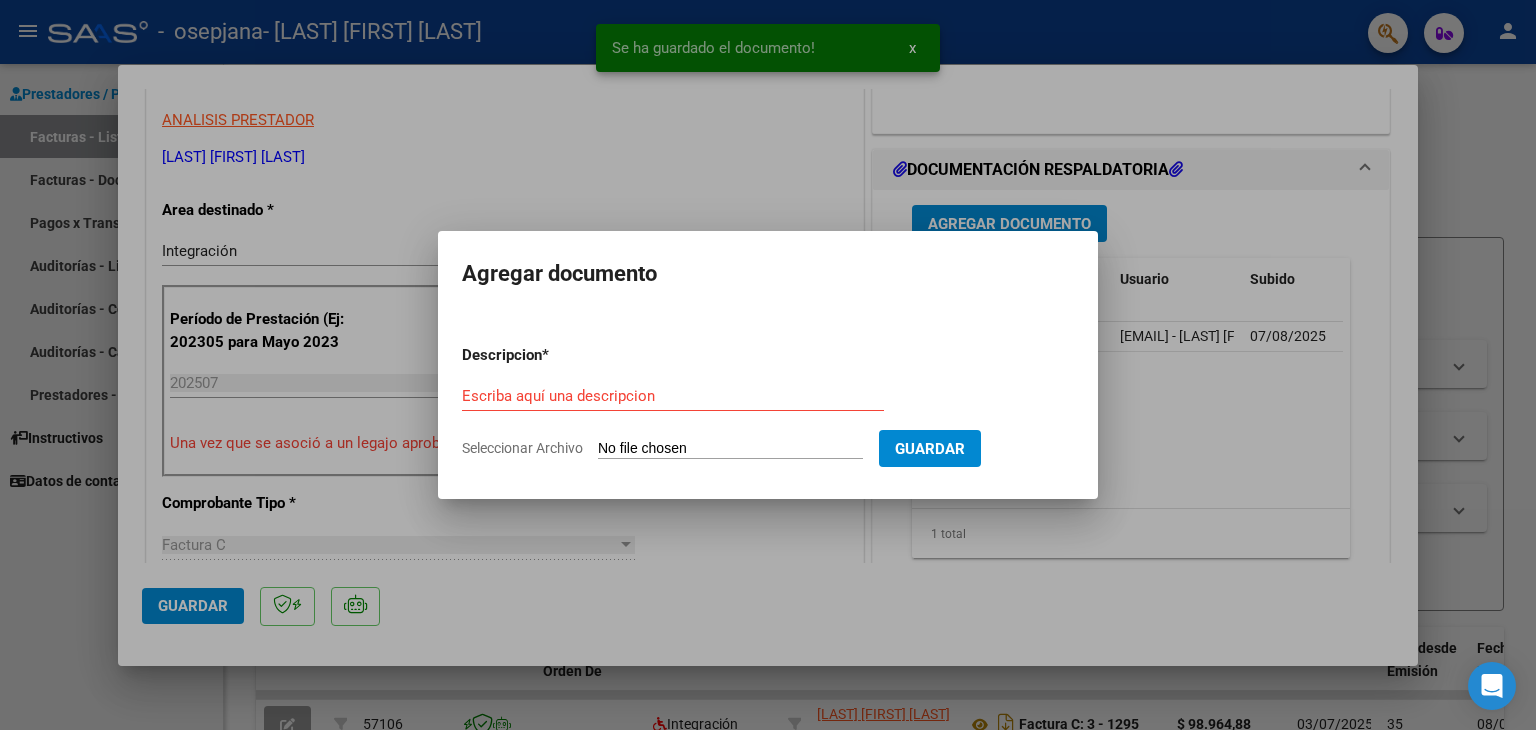 click on "Seleccionar Archivo" 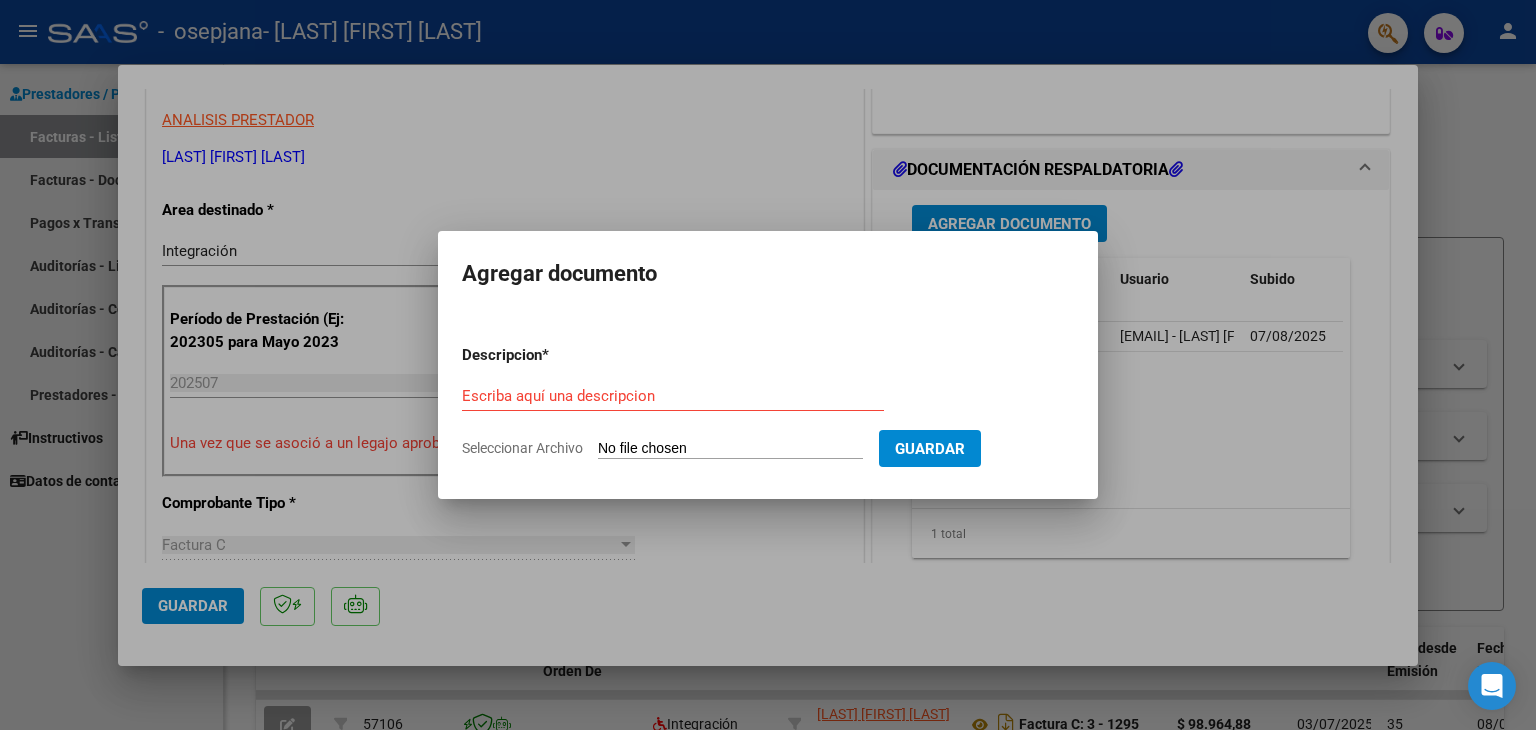 click on "Seleccionar Archivo" at bounding box center [730, 449] 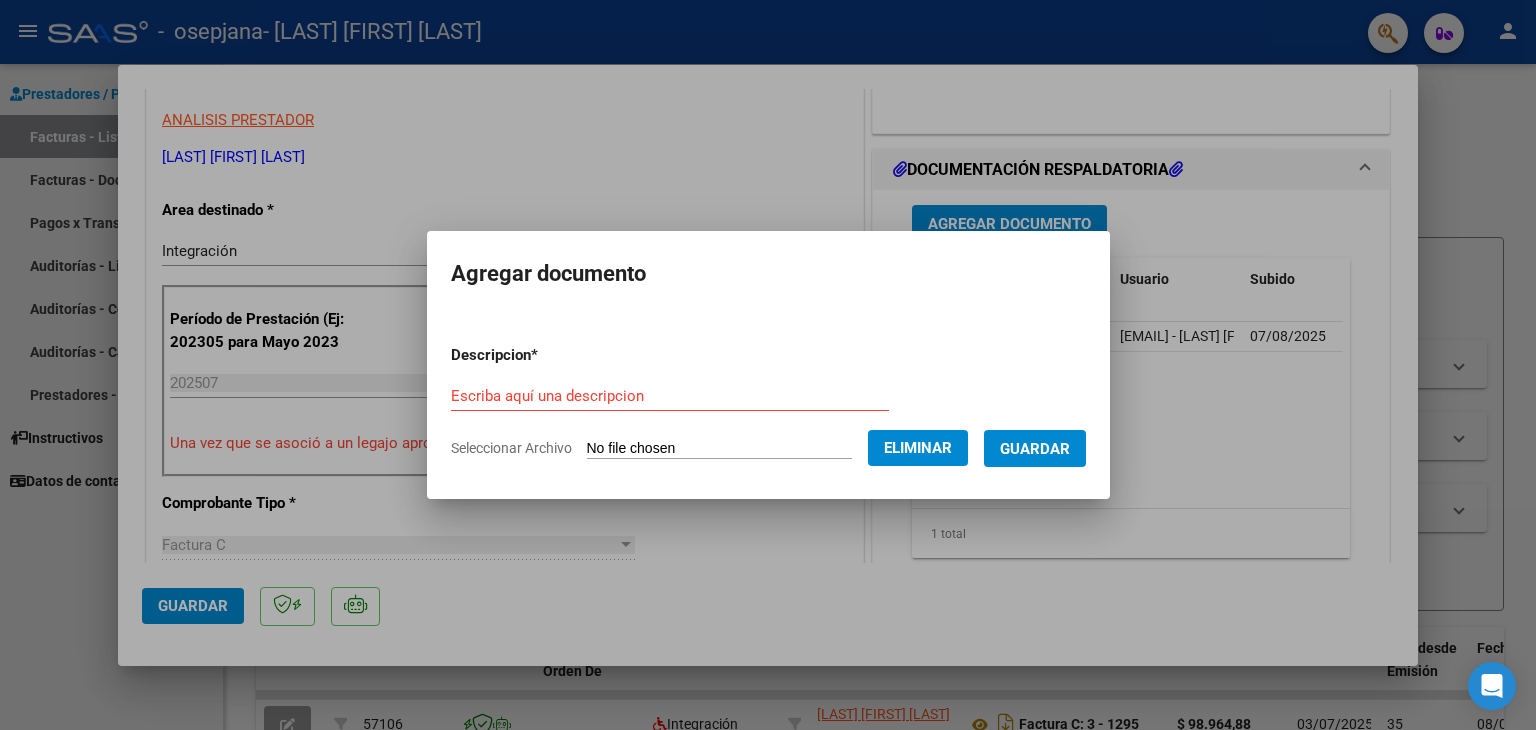 click on "Descripcion  *   Escriba aquí una descripcion  Seleccionar Archivo Eliminar Guardar" at bounding box center [768, 402] 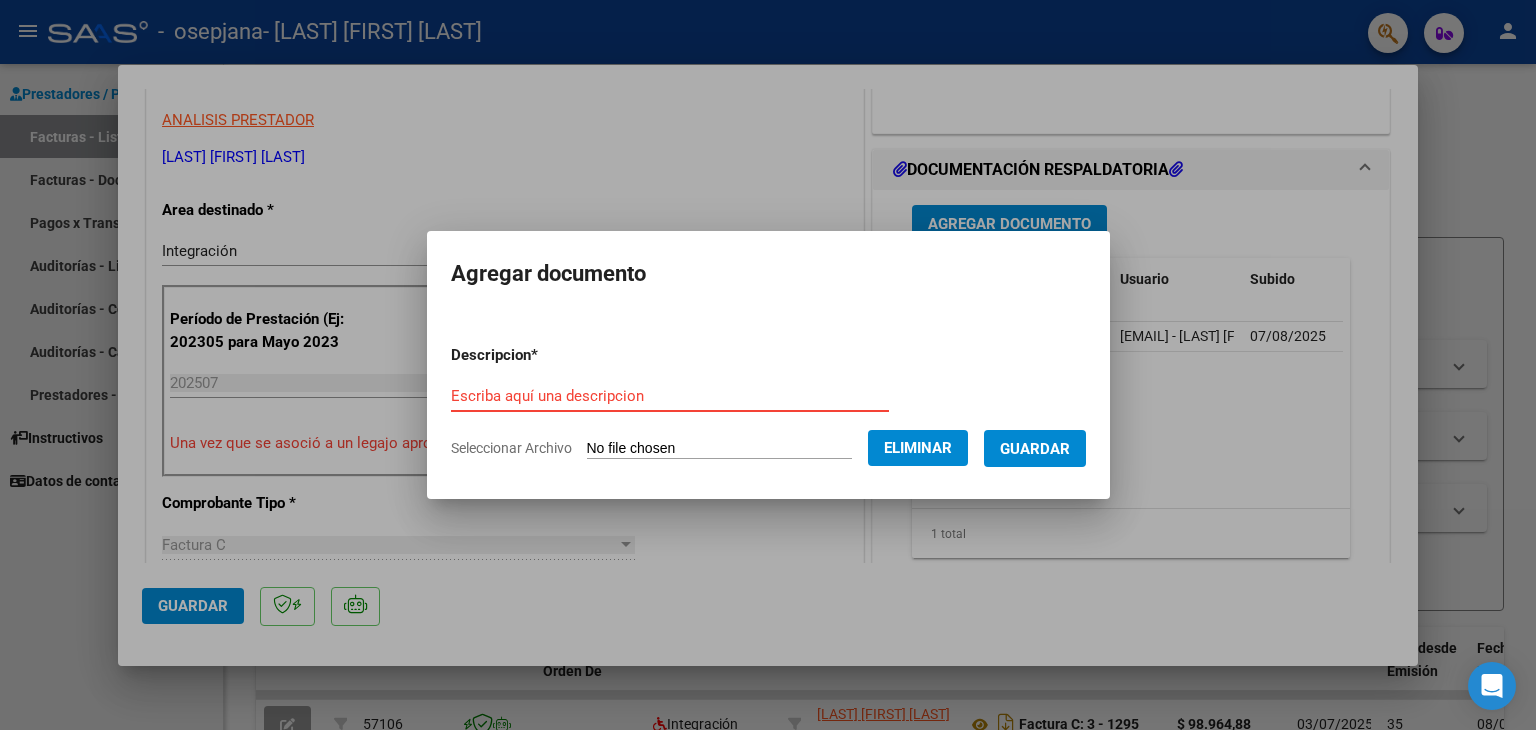 click on "Escriba aquí una descripcion" at bounding box center [670, 396] 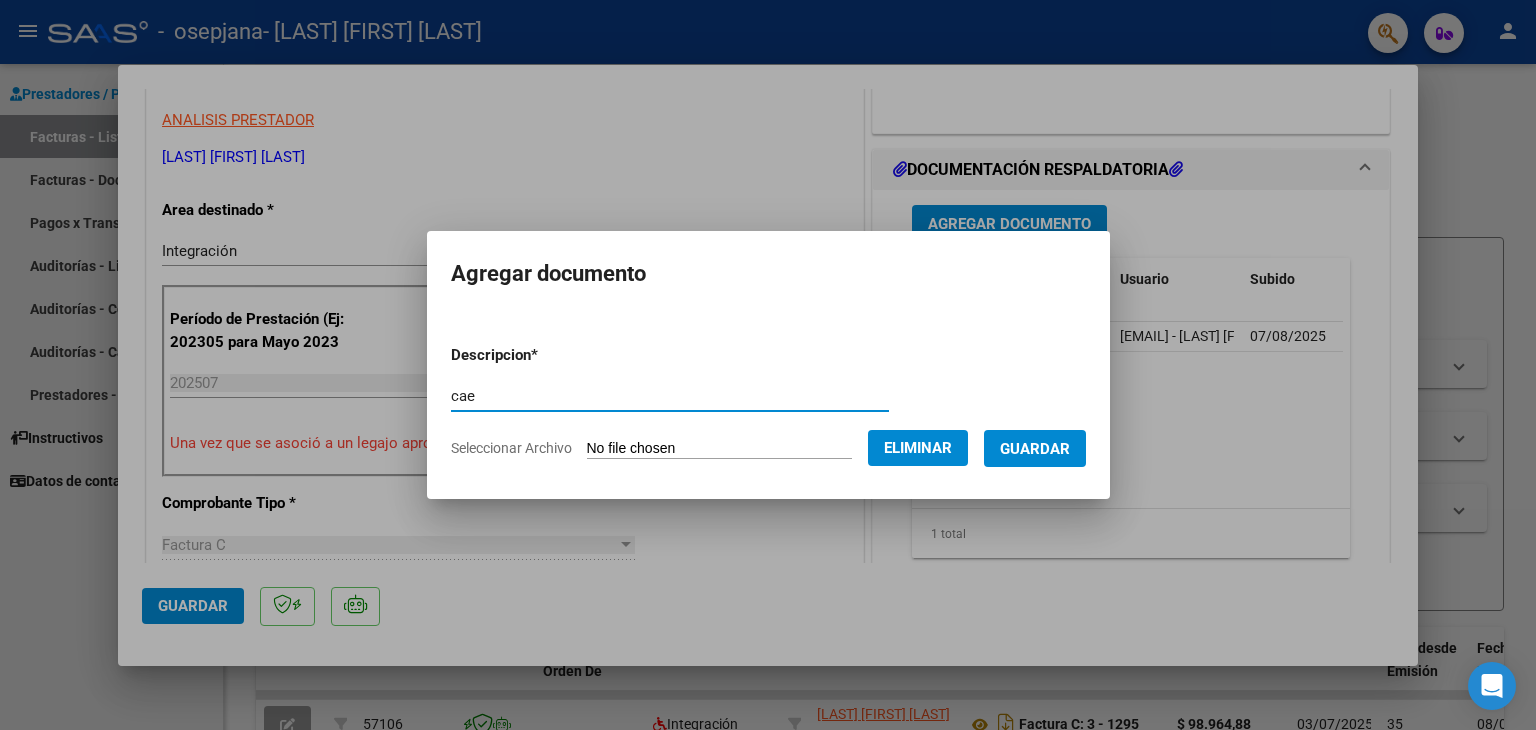 type on "cae" 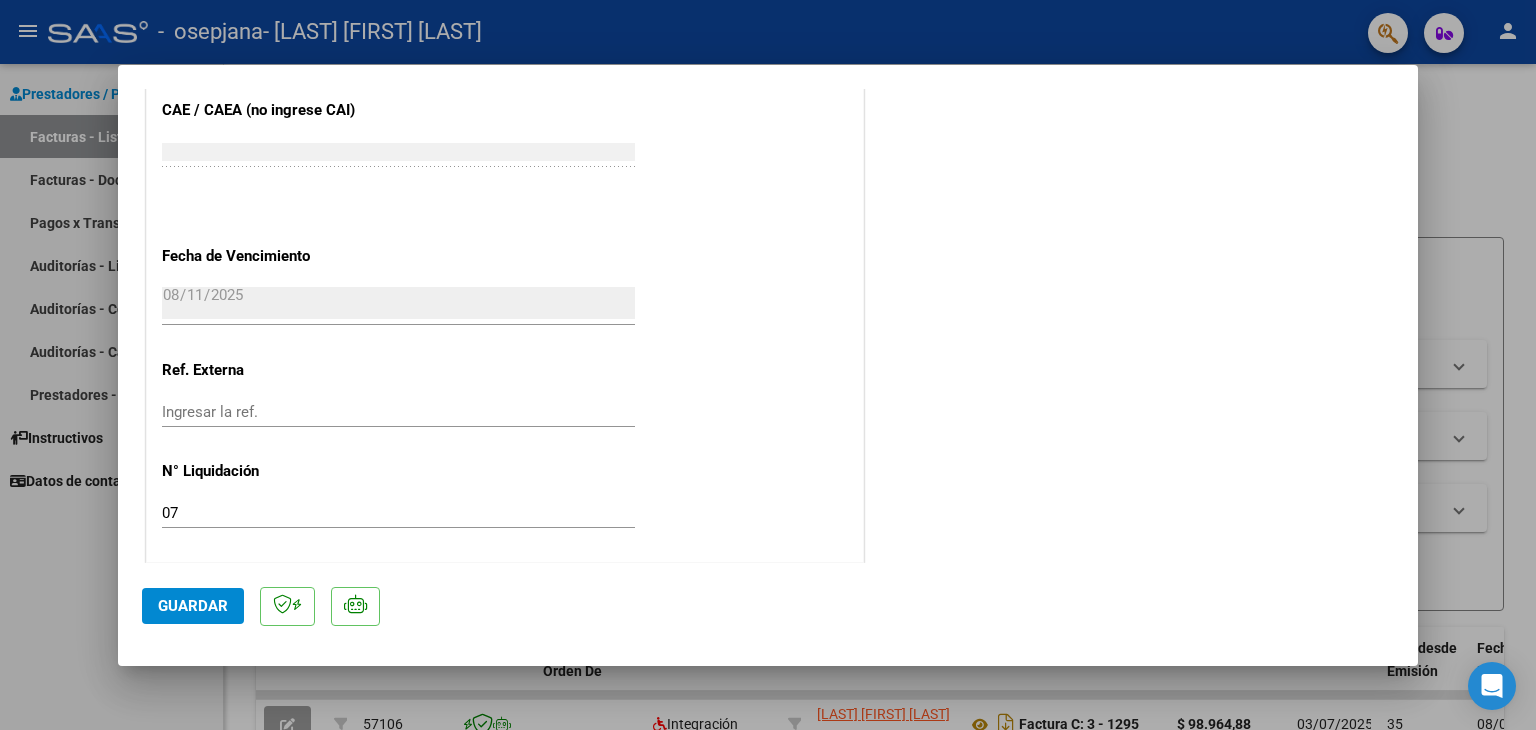 scroll, scrollTop: 1313, scrollLeft: 0, axis: vertical 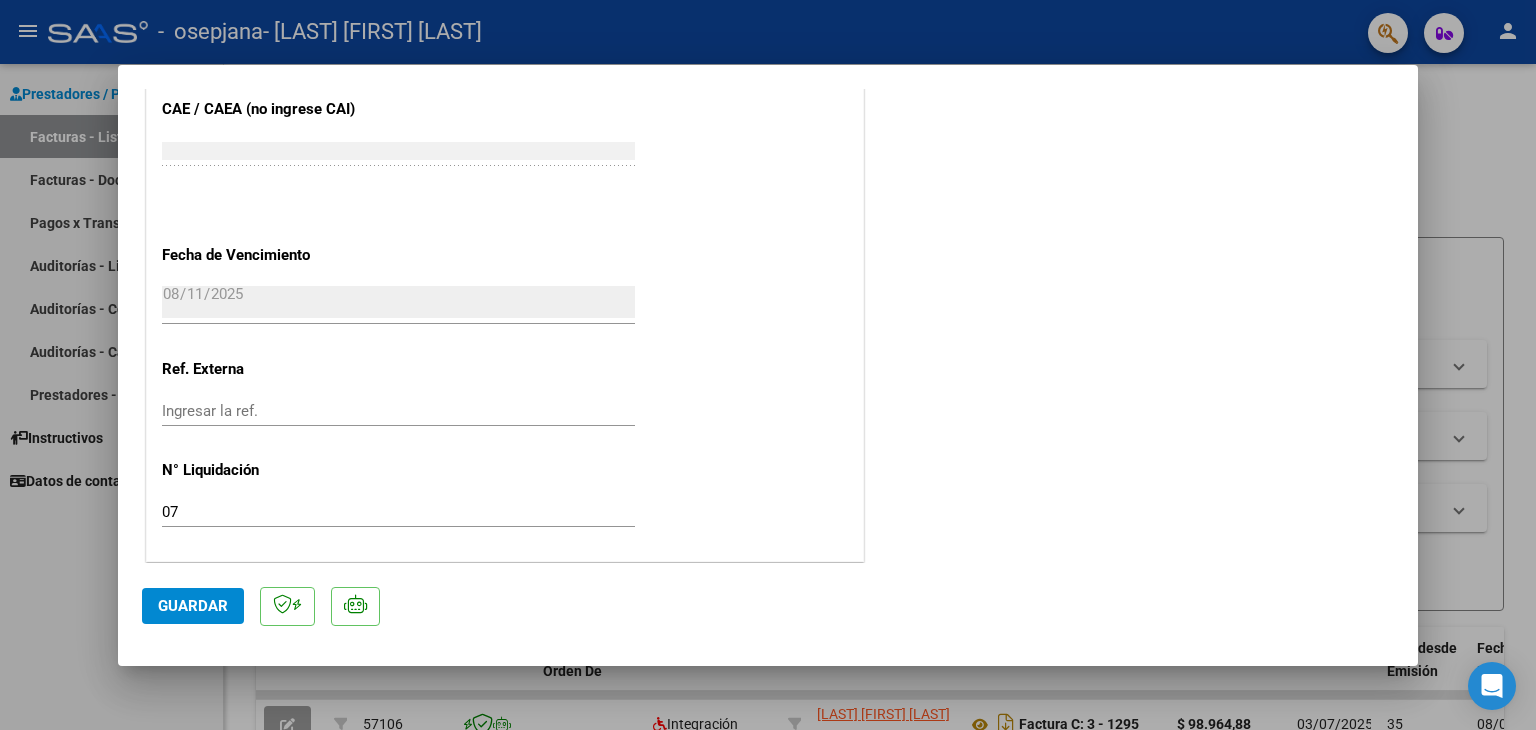 click on "Ingresar la ref." at bounding box center [398, 411] 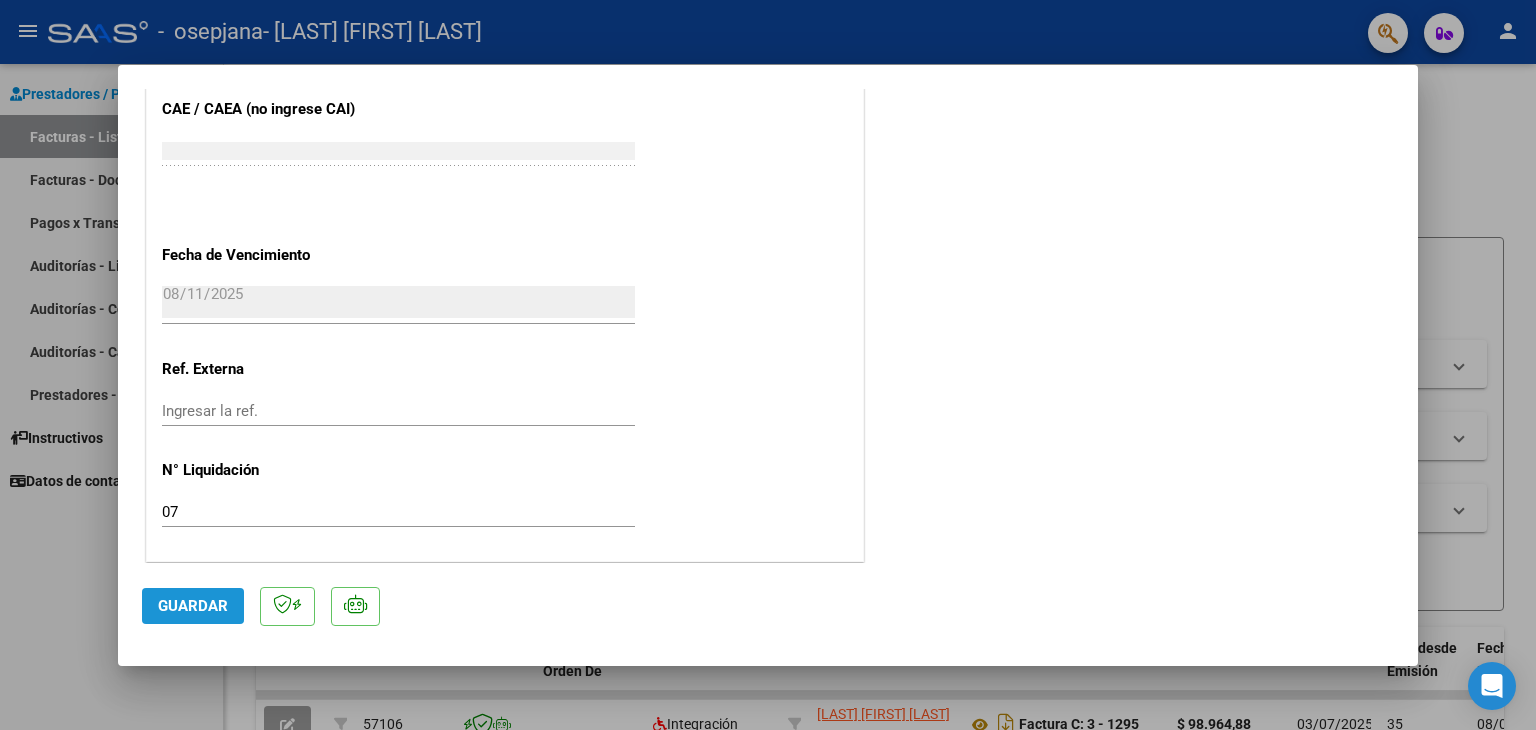 click on "Guardar" 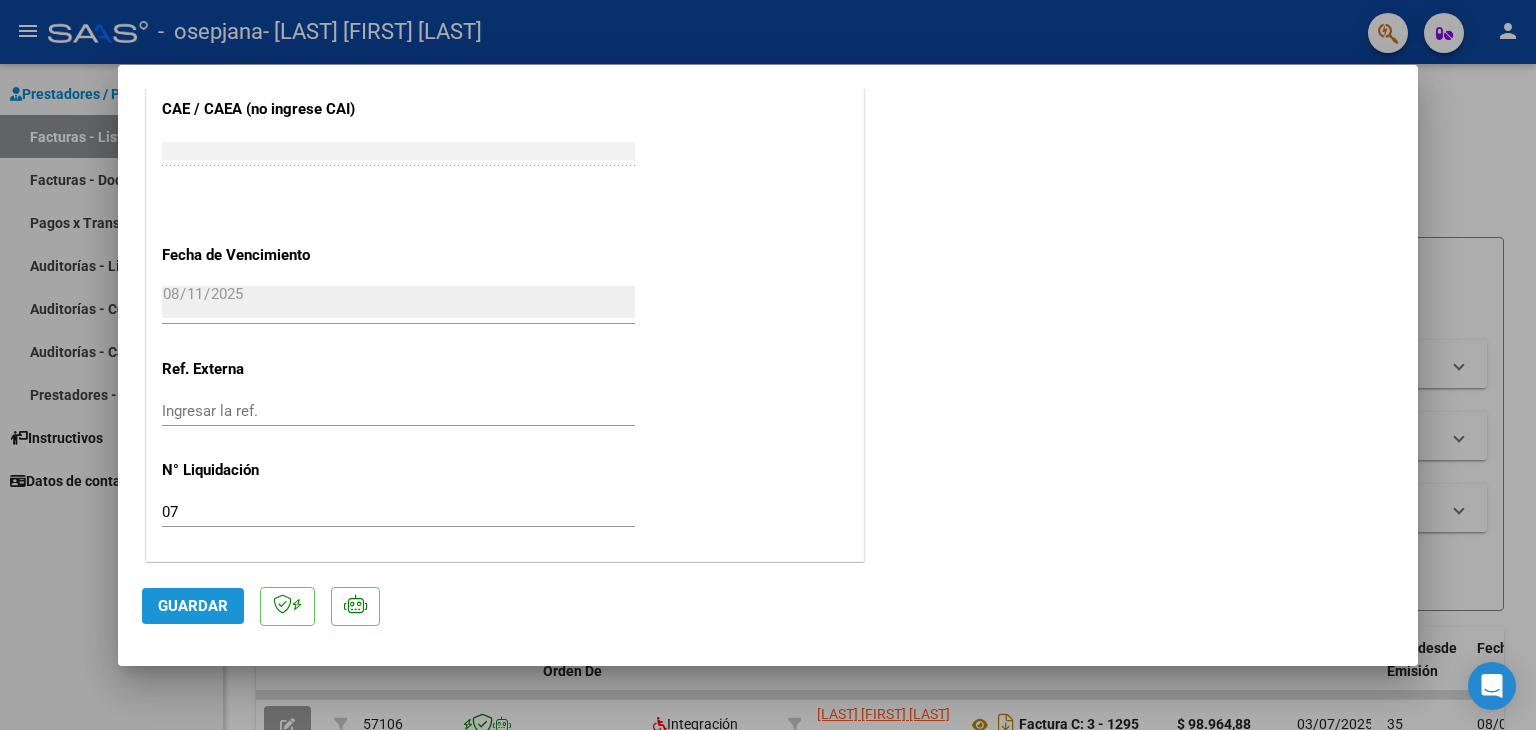 click on "Guardar" 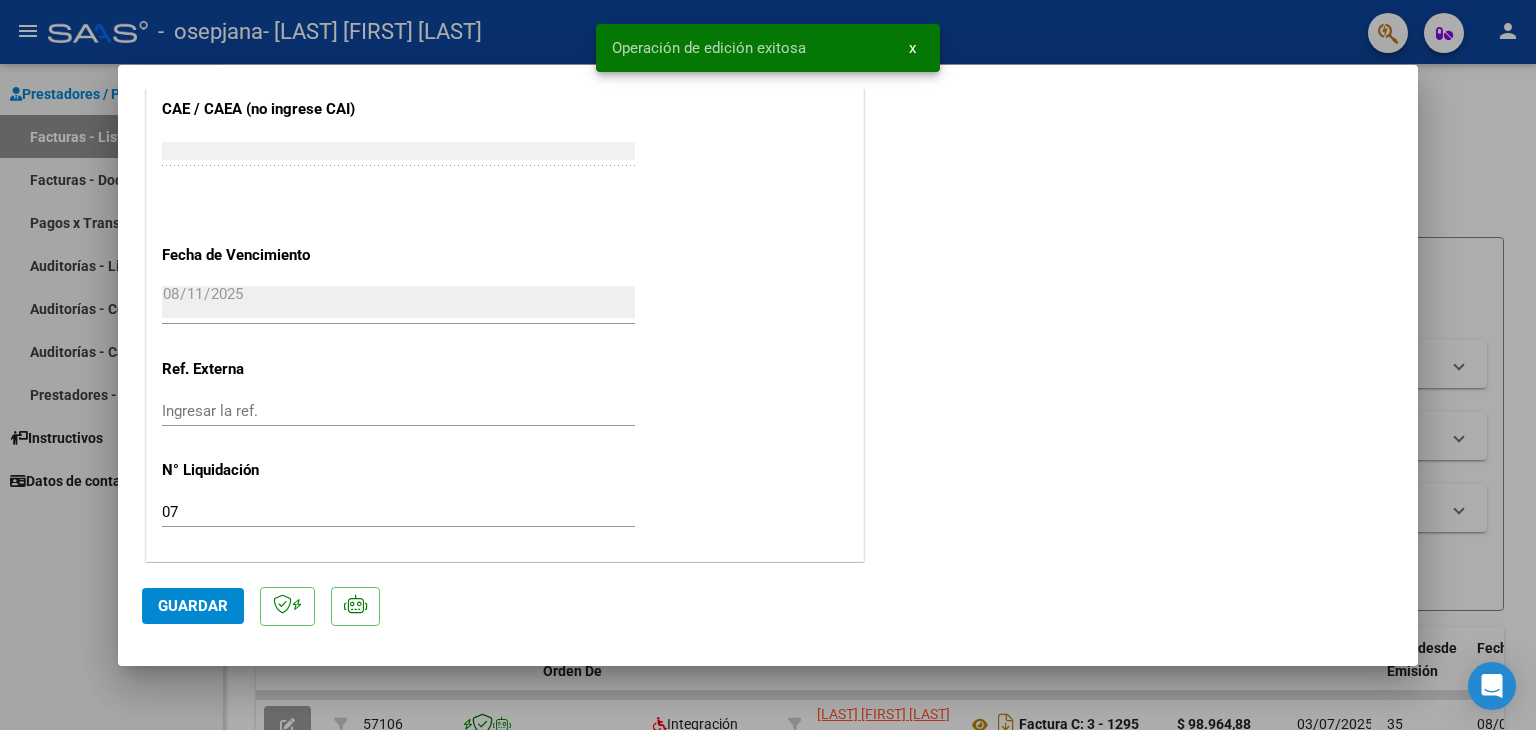 click at bounding box center (768, 365) 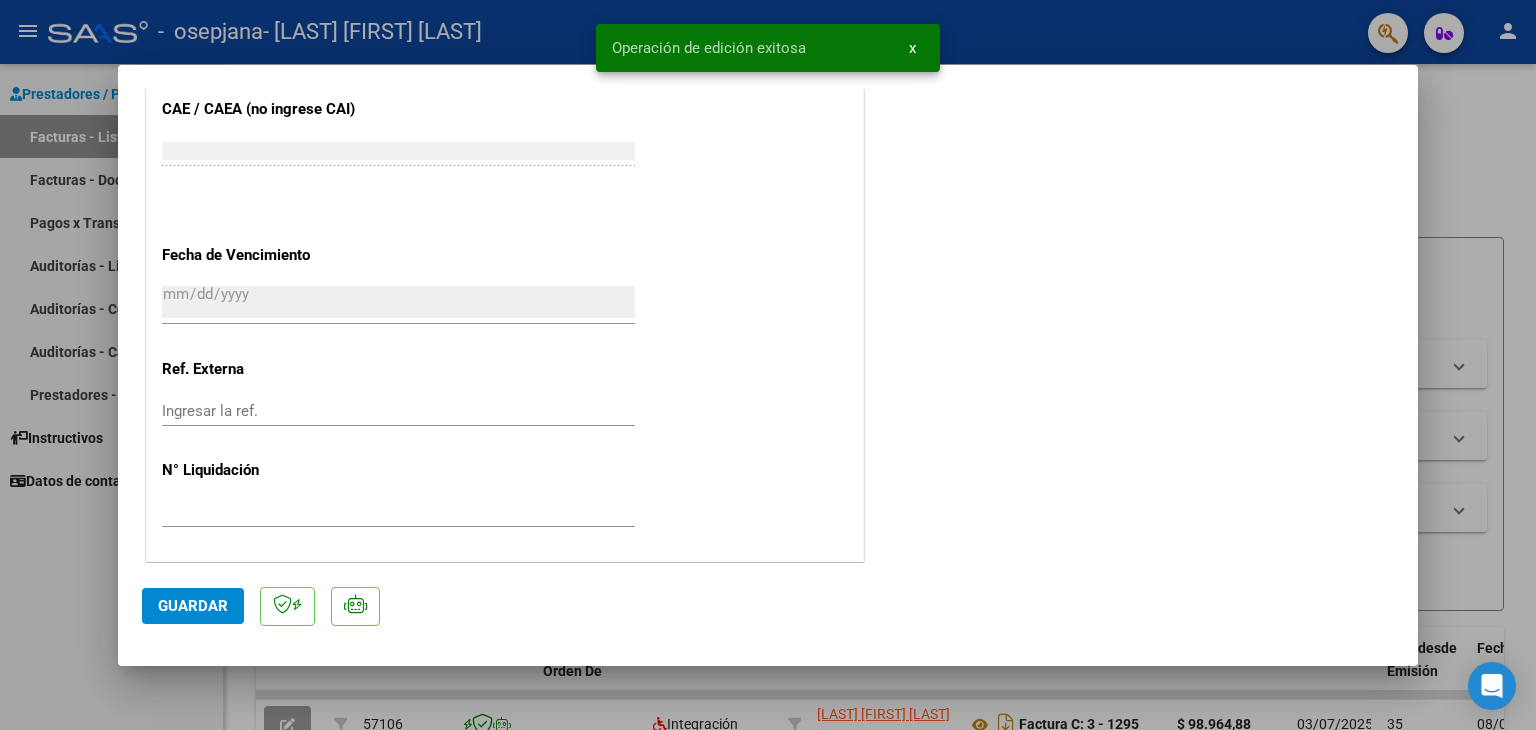 scroll, scrollTop: 1464, scrollLeft: 0, axis: vertical 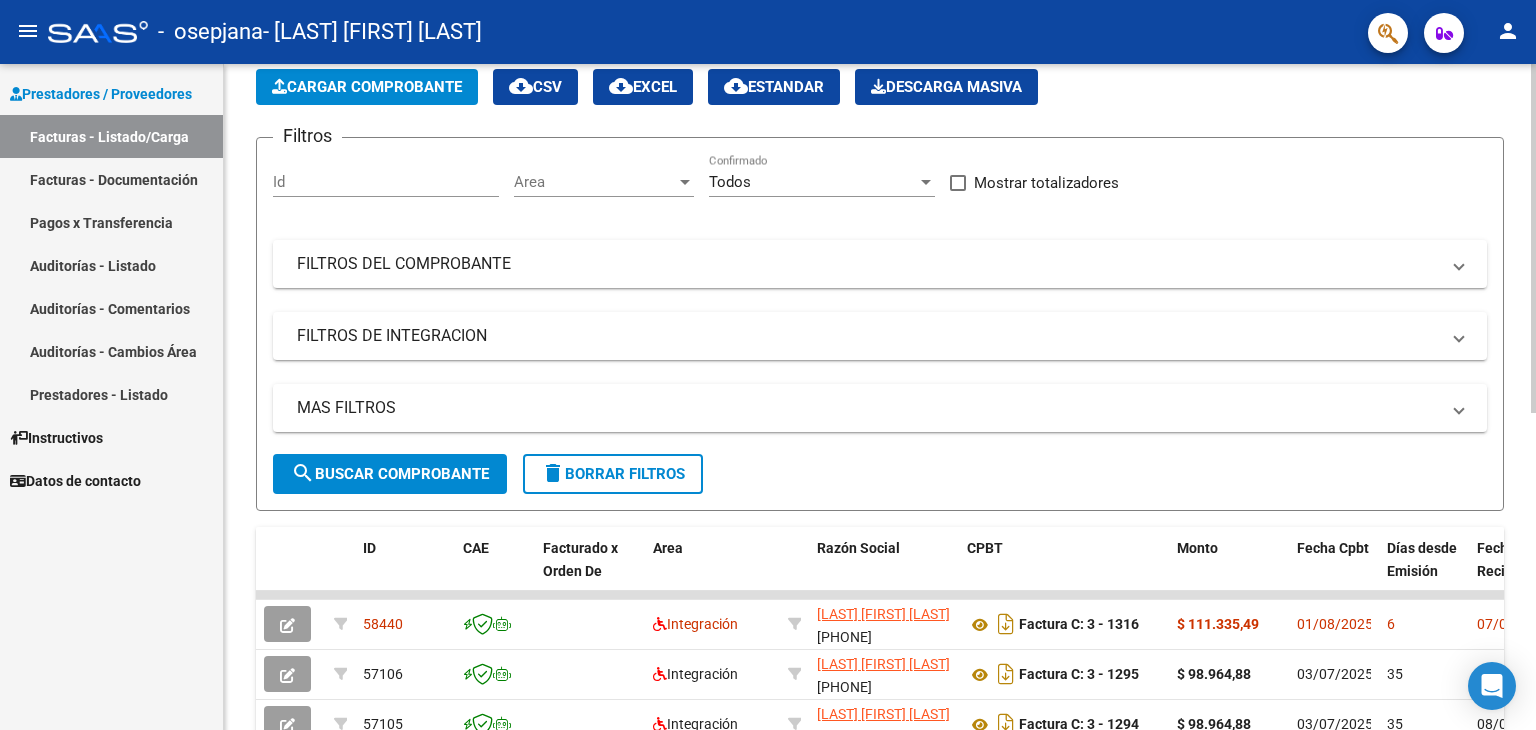 click on "Cargar Comprobante" 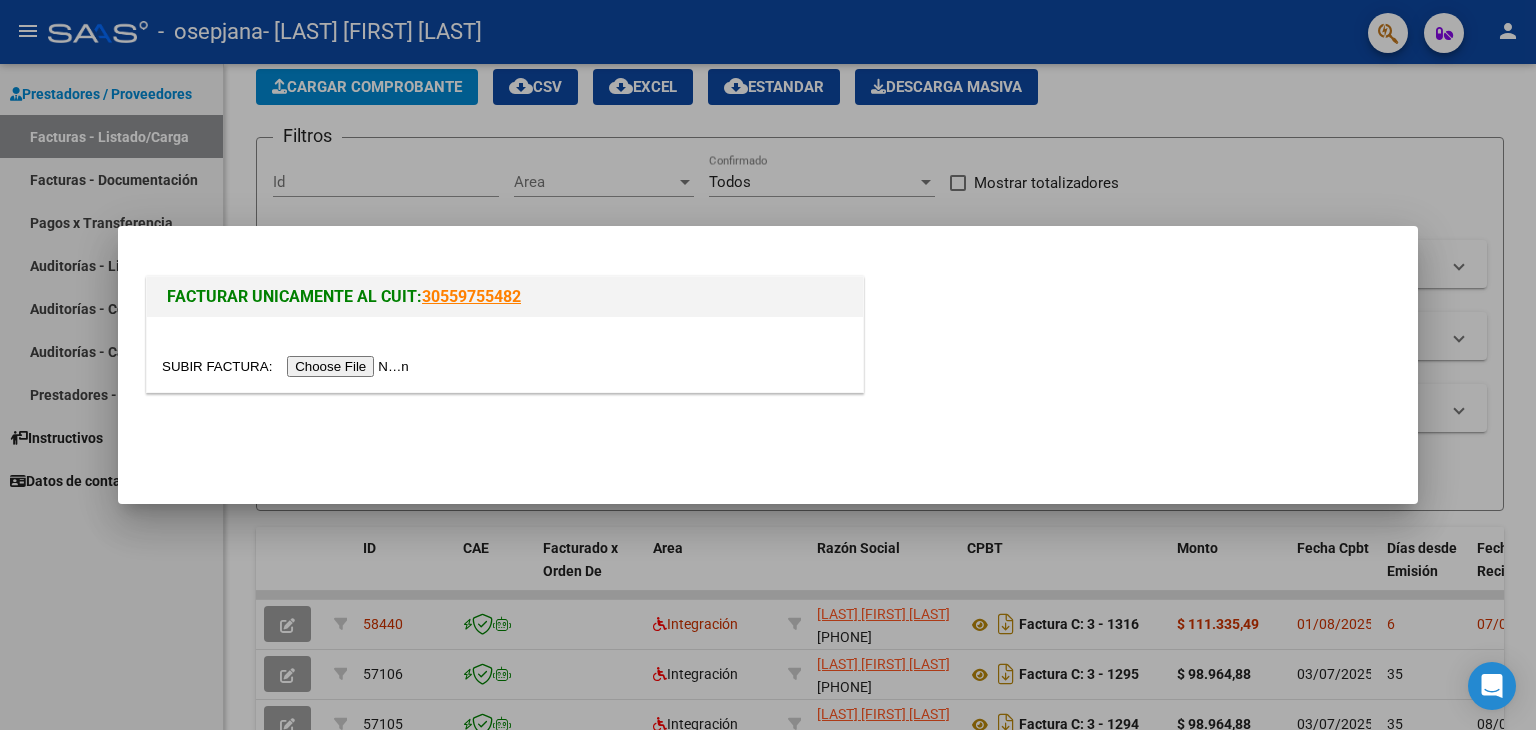 click at bounding box center (288, 366) 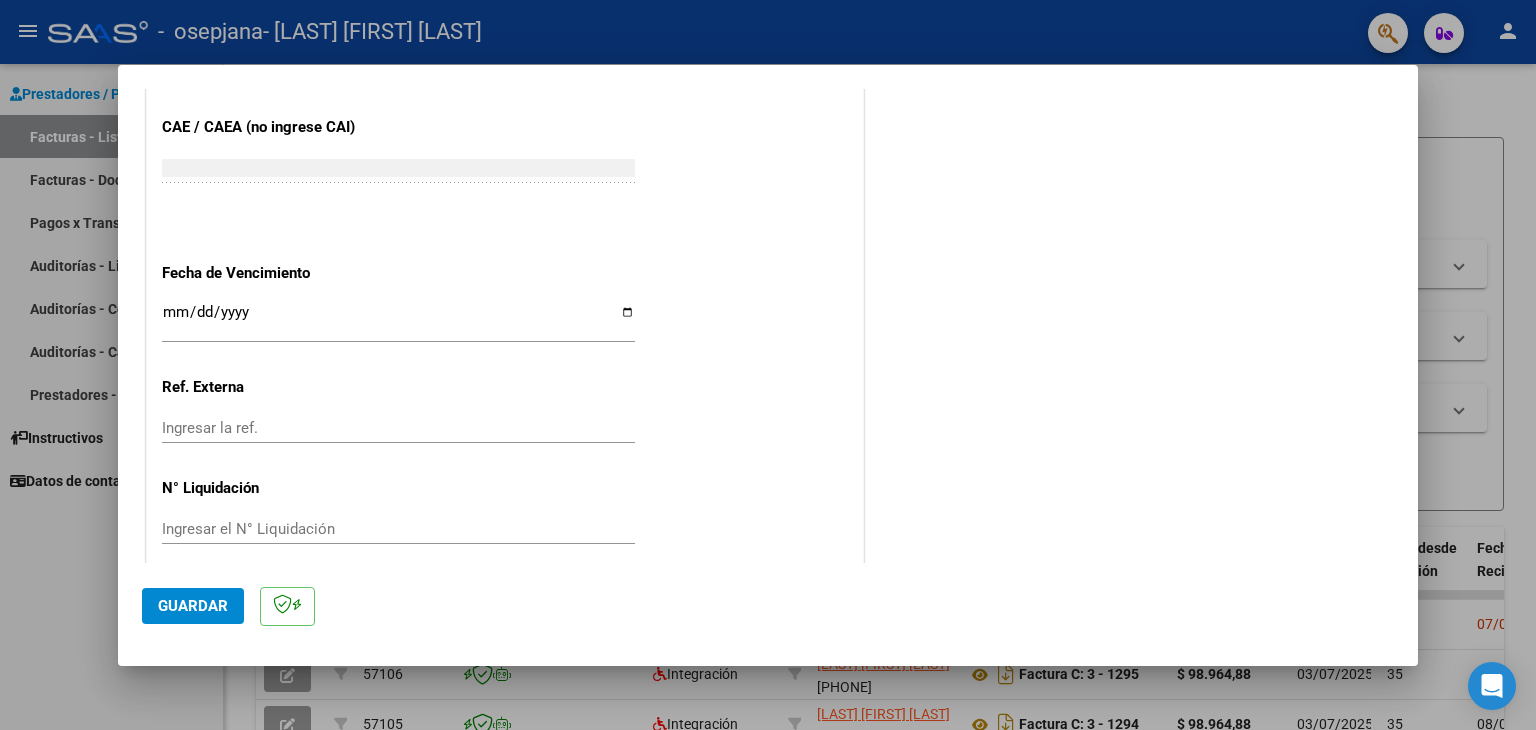 scroll, scrollTop: 1245, scrollLeft: 0, axis: vertical 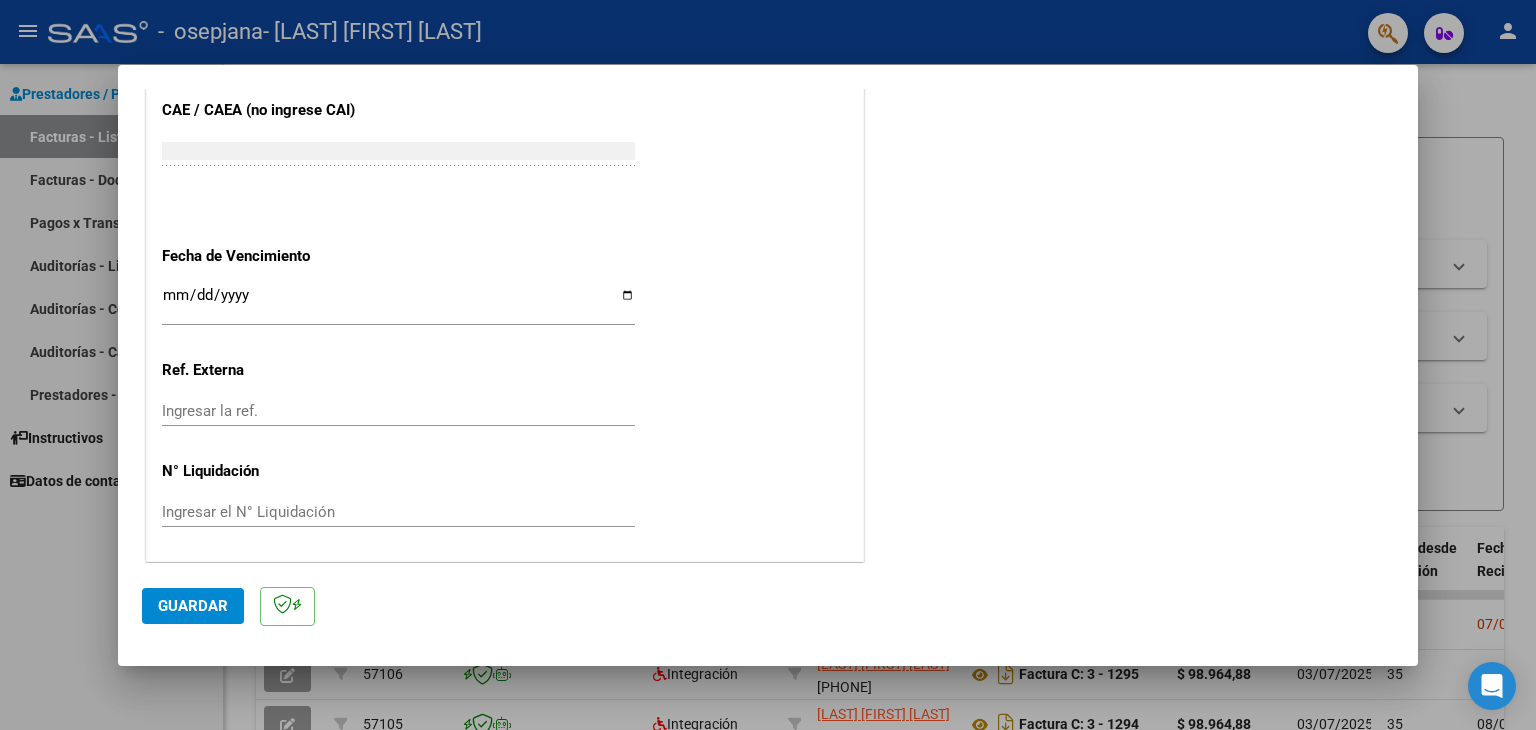 click on "Ingresar la fecha" at bounding box center [398, 303] 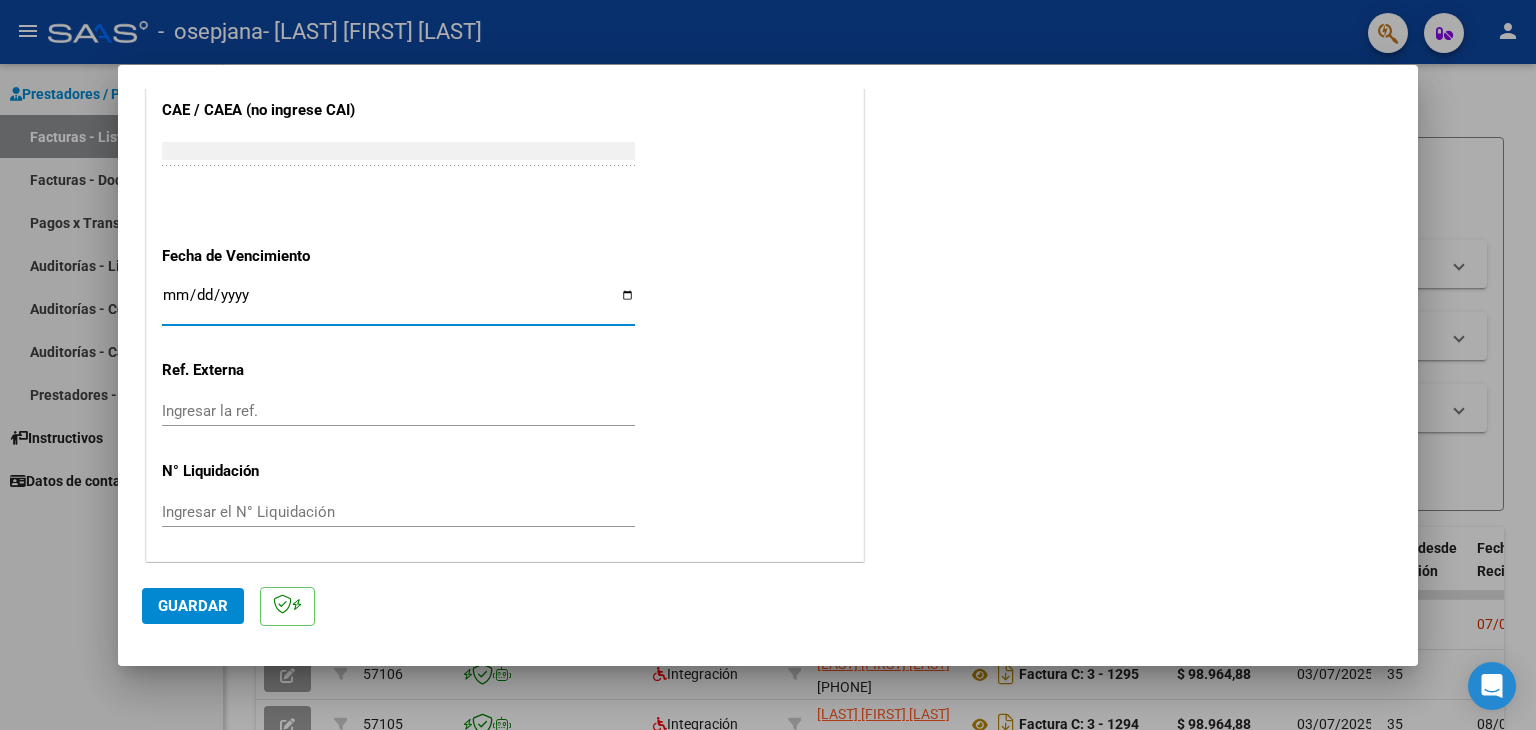 click on "Ingresar la fecha" at bounding box center [398, 303] 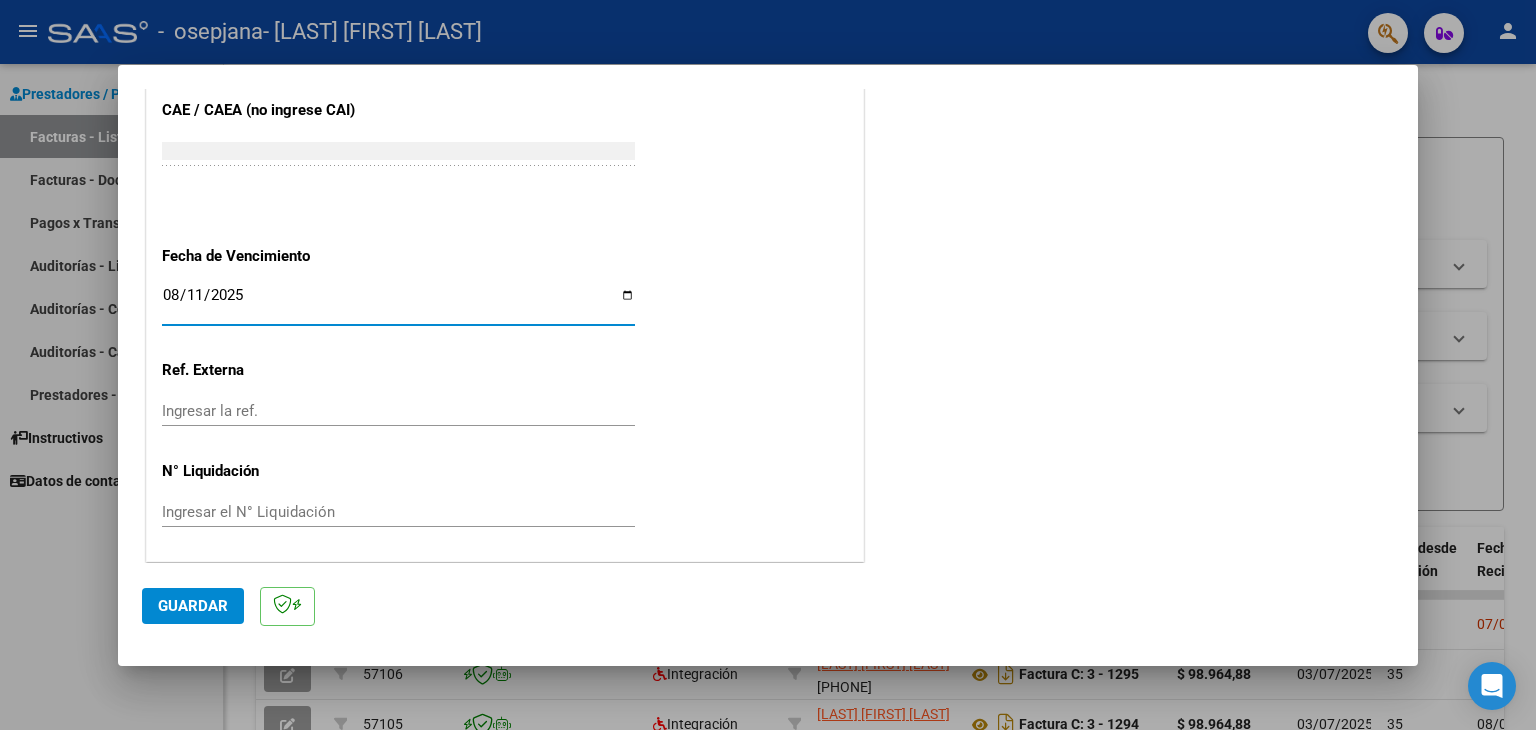 type on "2025-08-11" 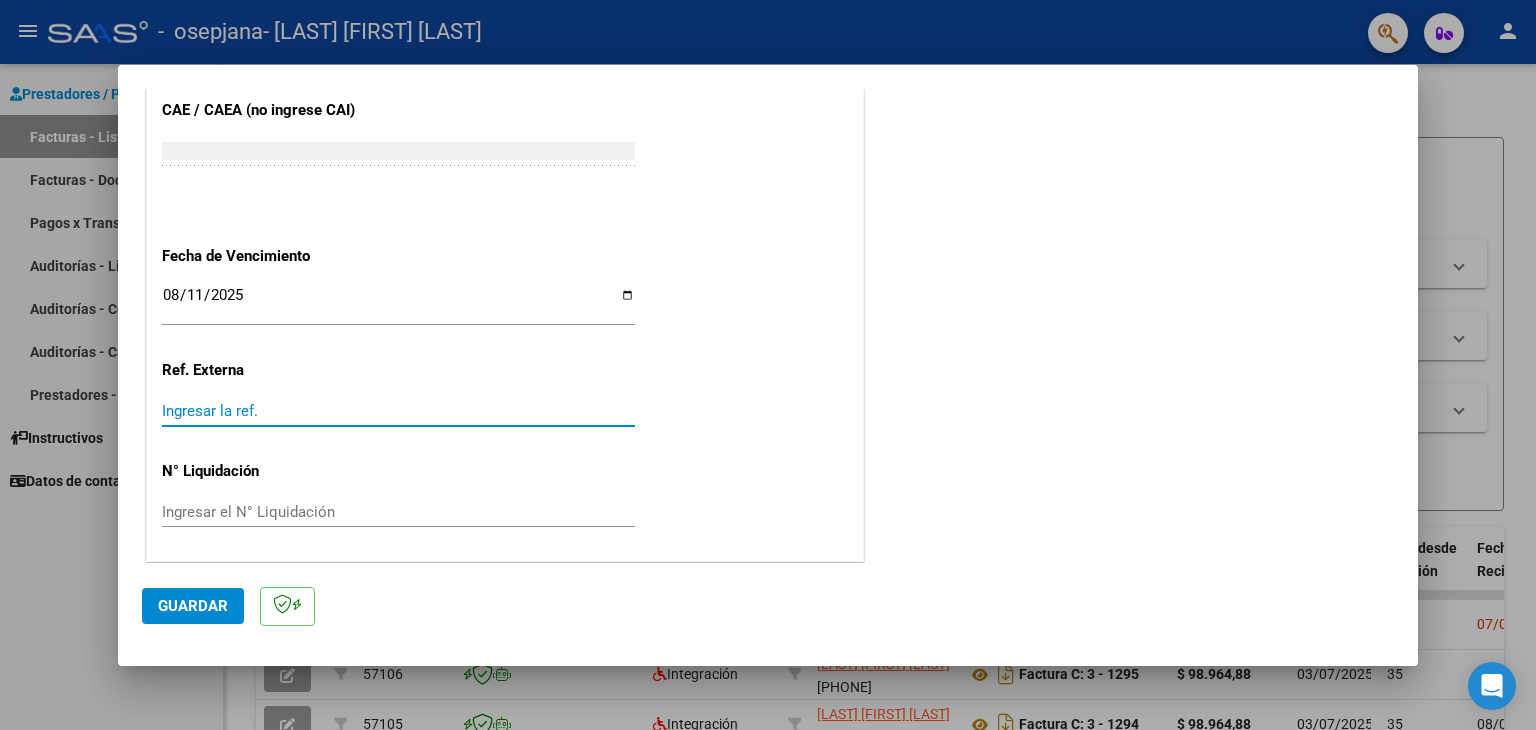click on "Ingresar la ref." at bounding box center [398, 411] 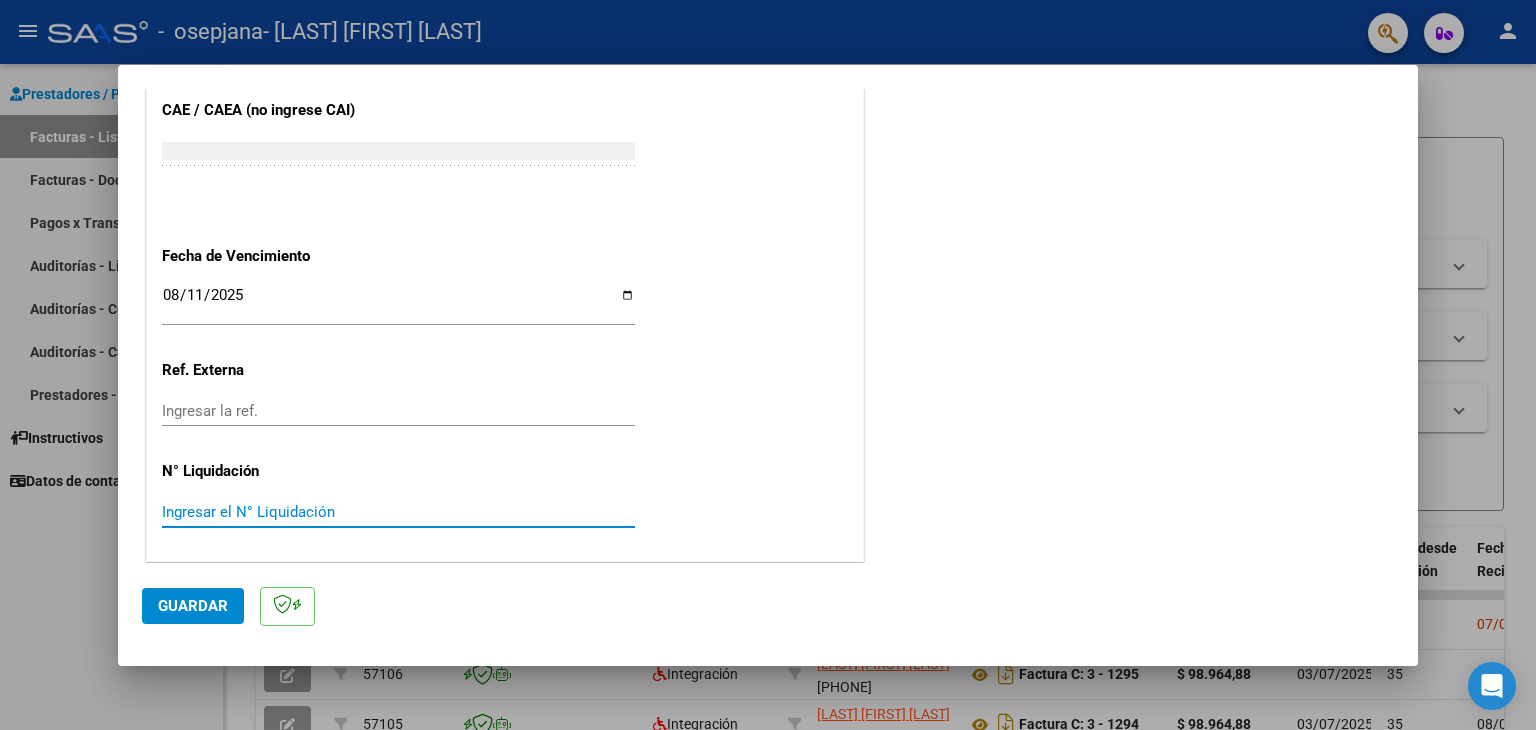 click on "Ingresar el N° Liquidación" at bounding box center [398, 512] 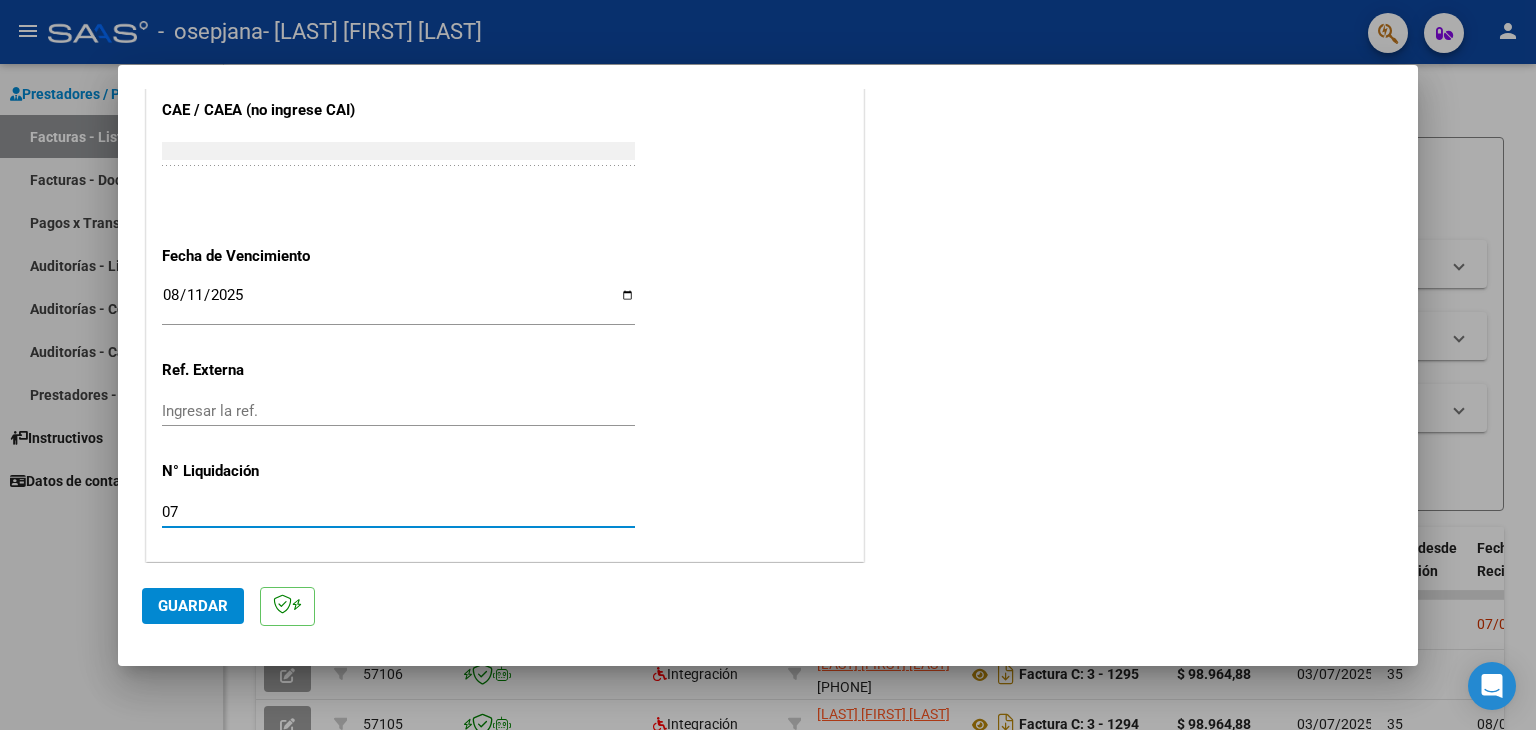 type on "07" 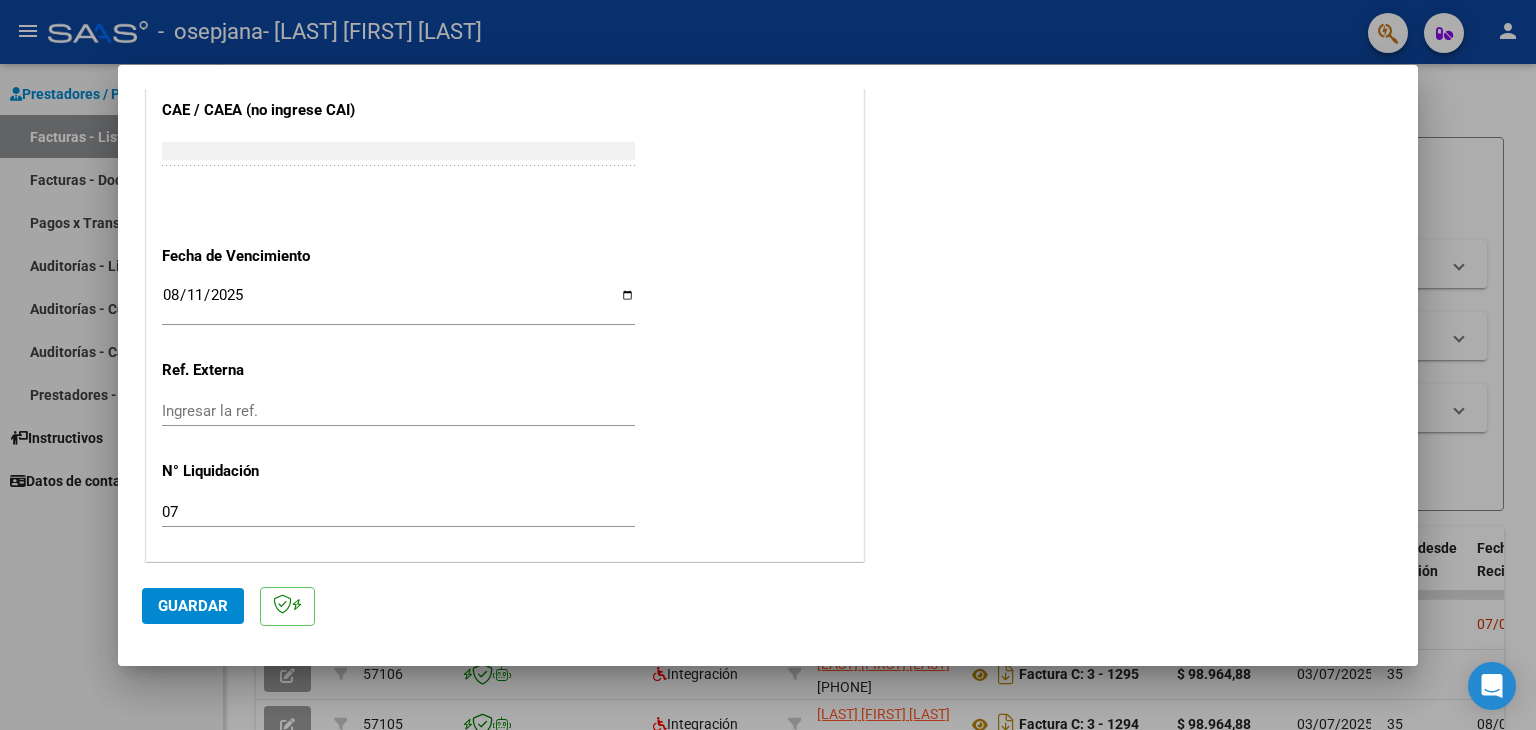 click on "Guardar" 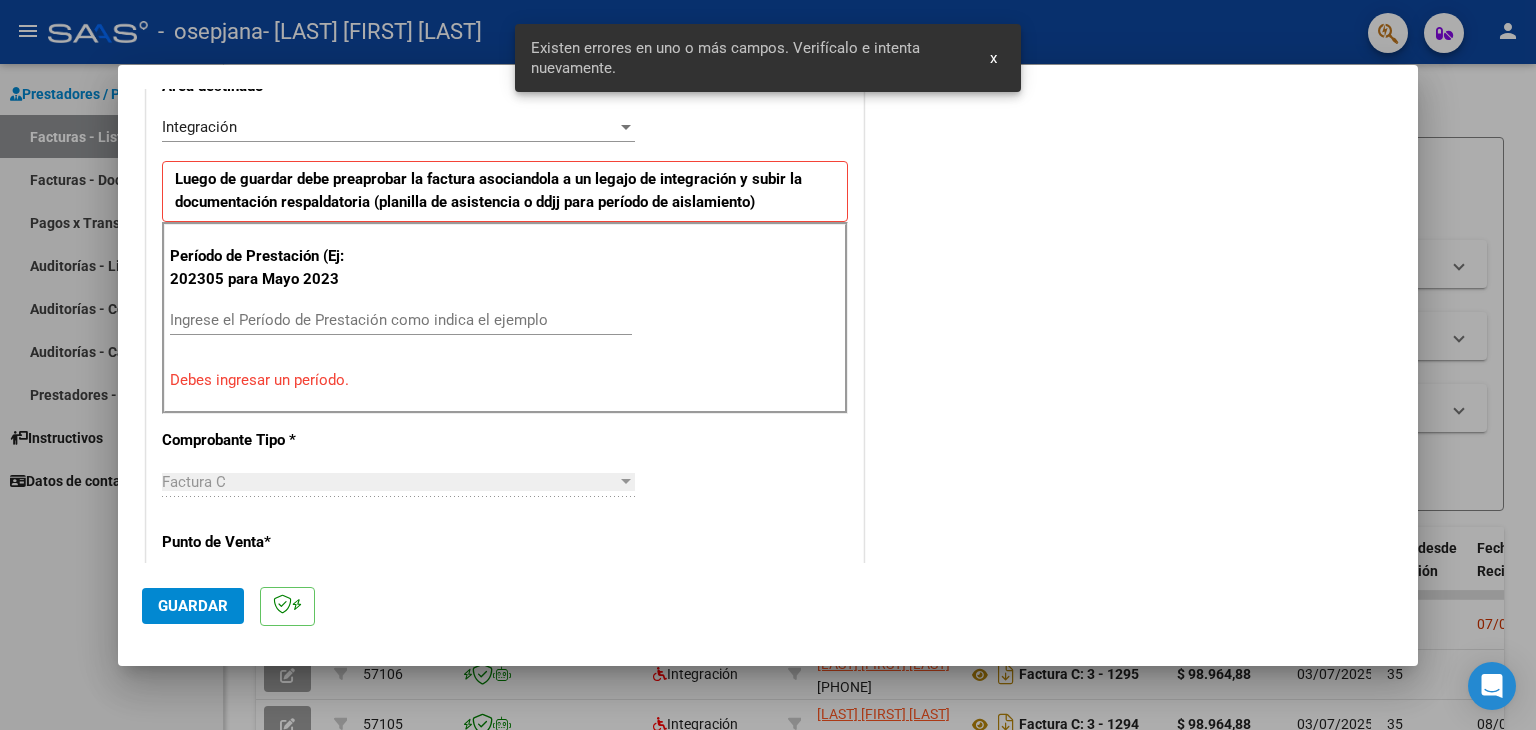 scroll, scrollTop: 420, scrollLeft: 0, axis: vertical 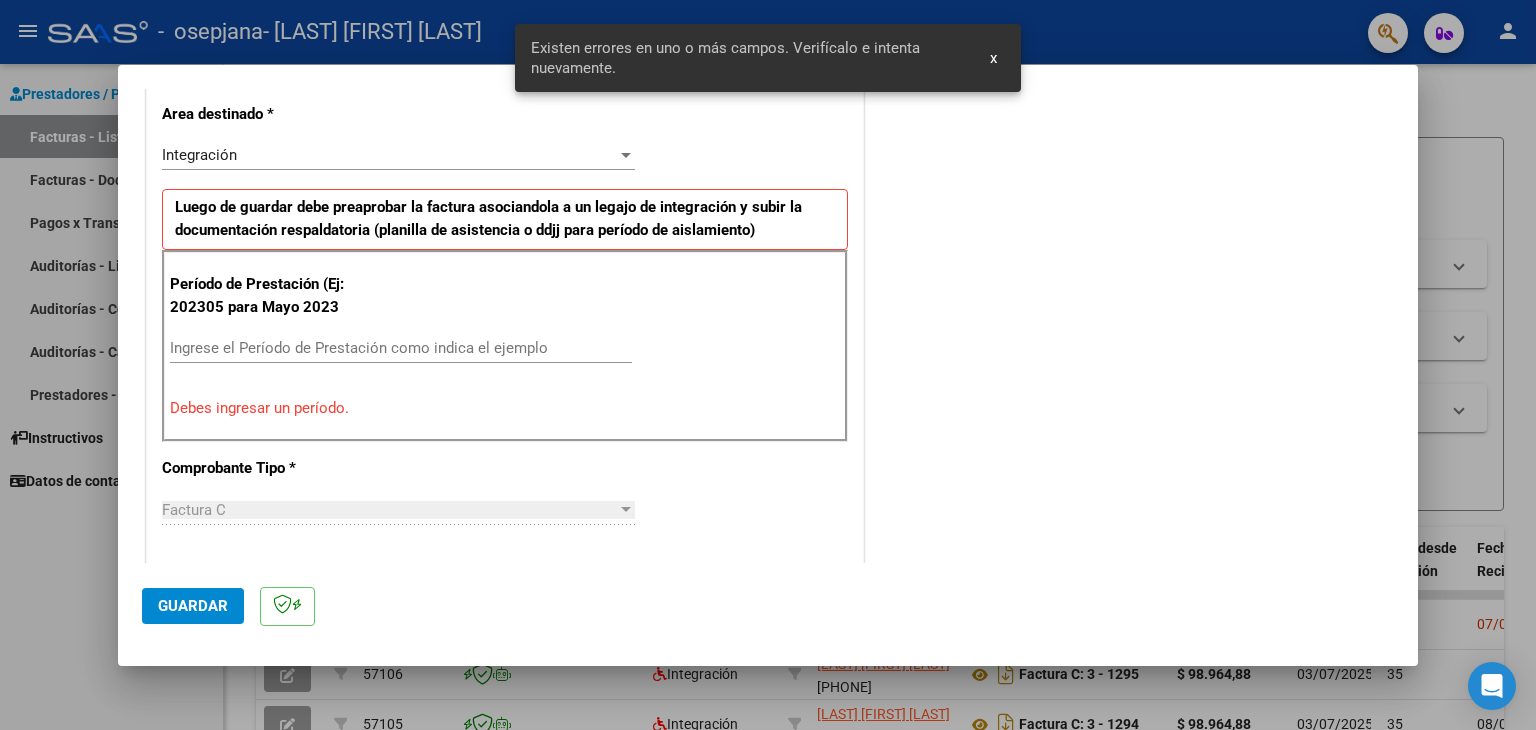 drag, startPoint x: 259, startPoint y: 358, endPoint x: 264, endPoint y: 345, distance: 13.928389 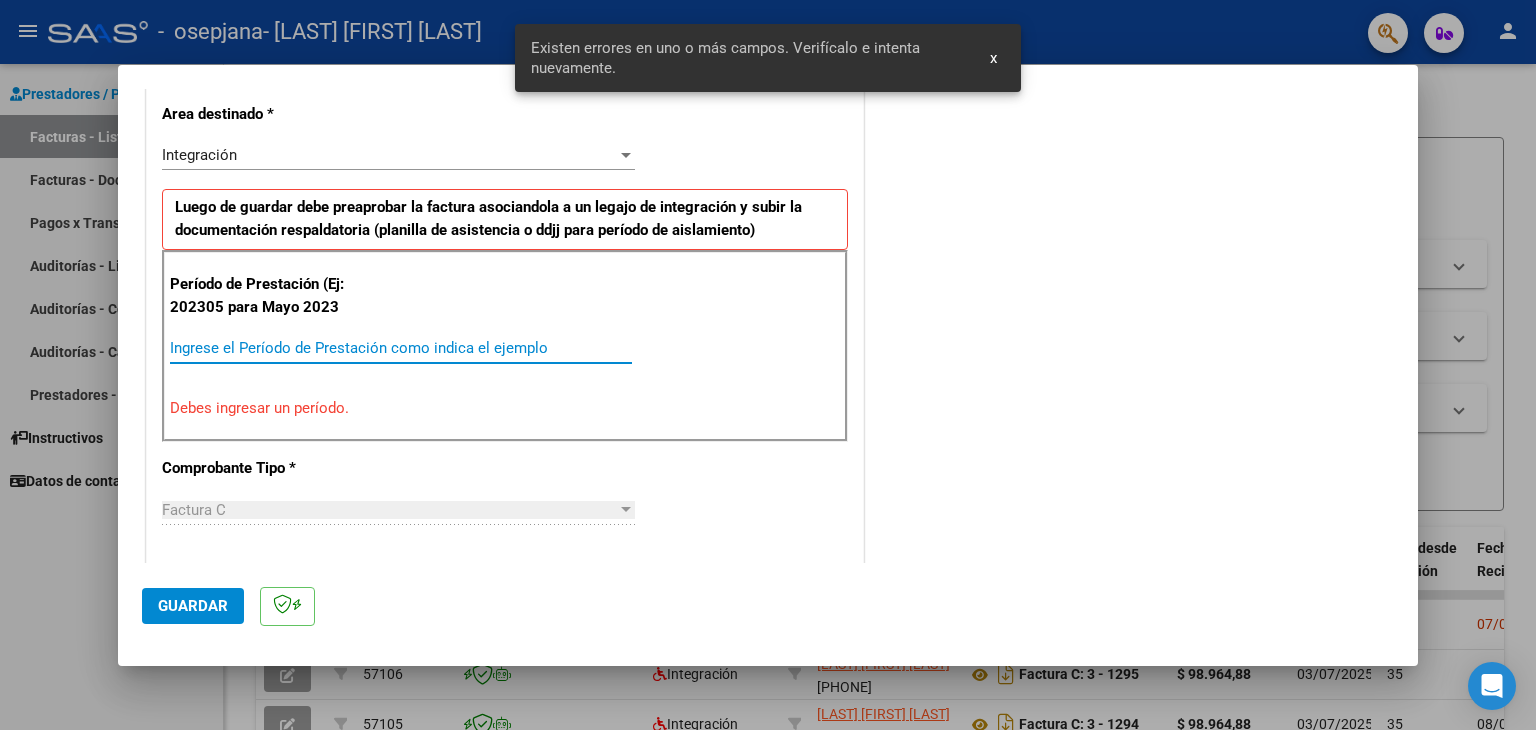 click on "Ingrese el Período de Prestación como indica el ejemplo" at bounding box center [401, 348] 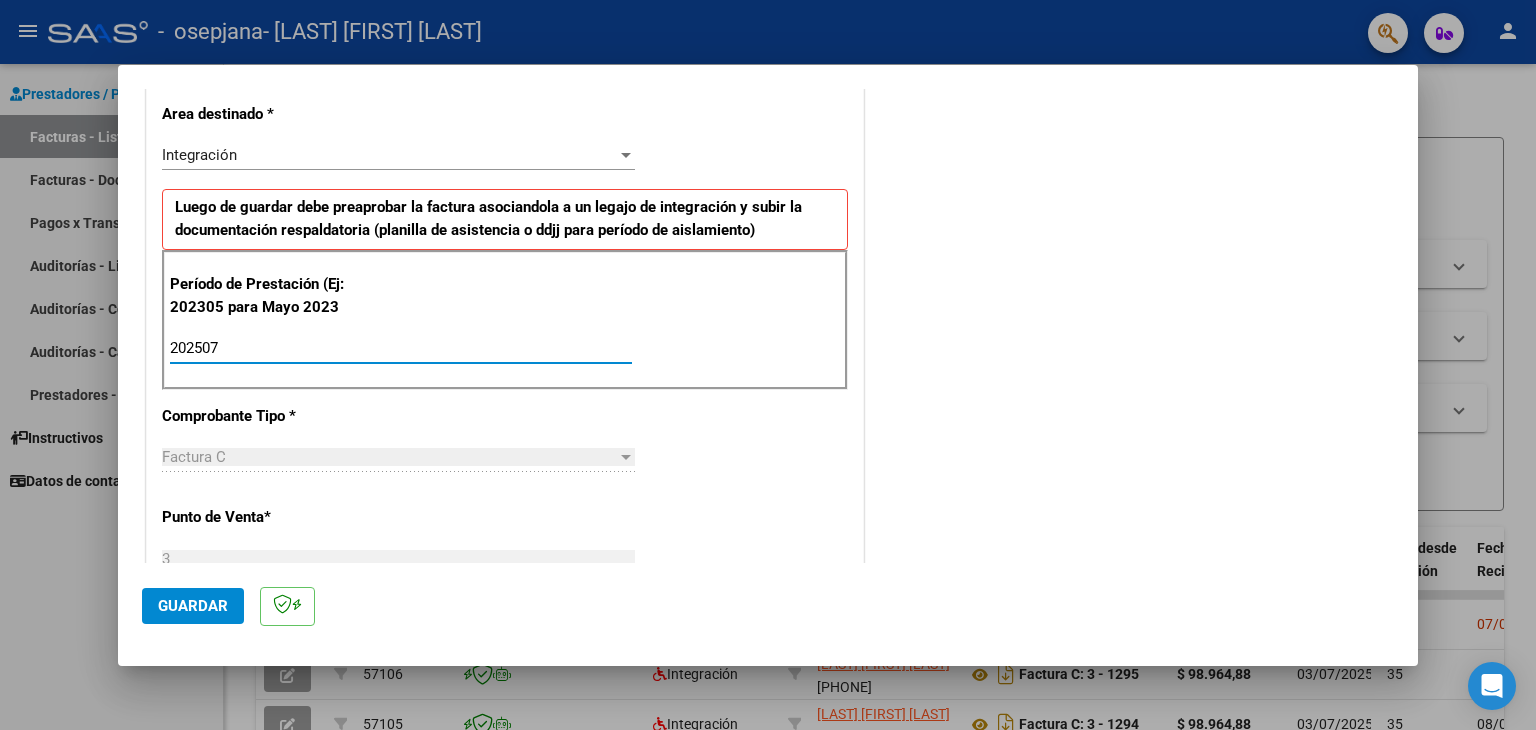 type on "202507" 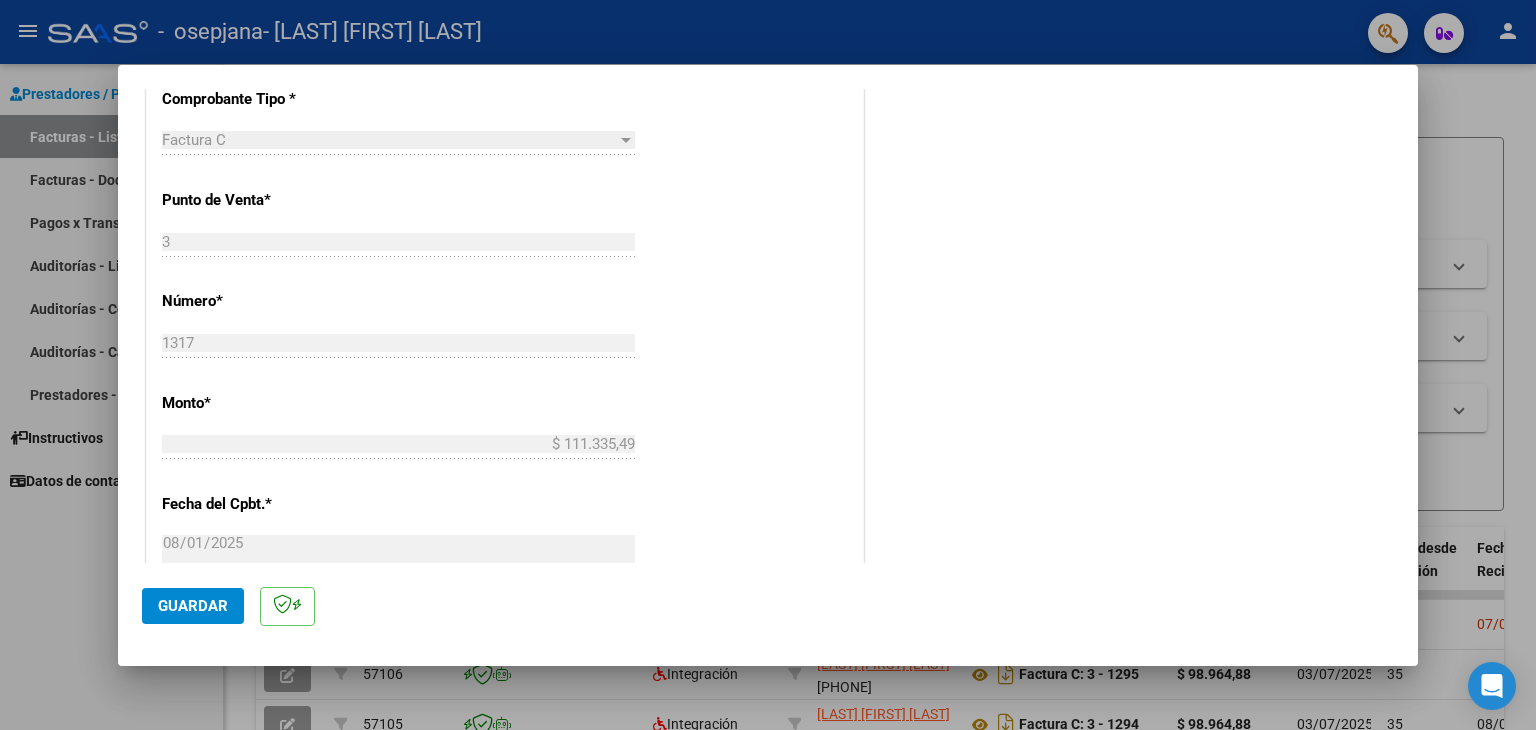 scroll, scrollTop: 820, scrollLeft: 0, axis: vertical 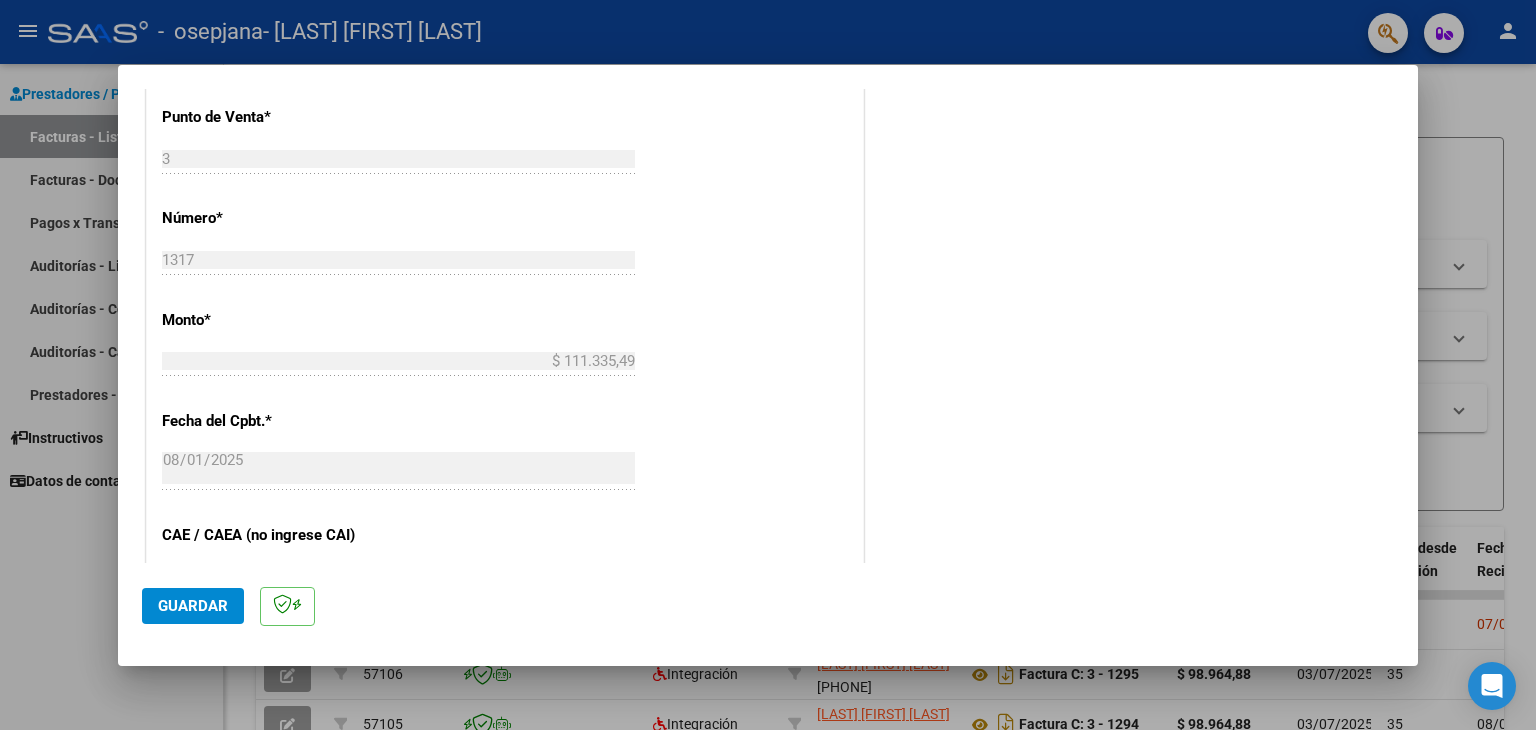click on "Guardar" 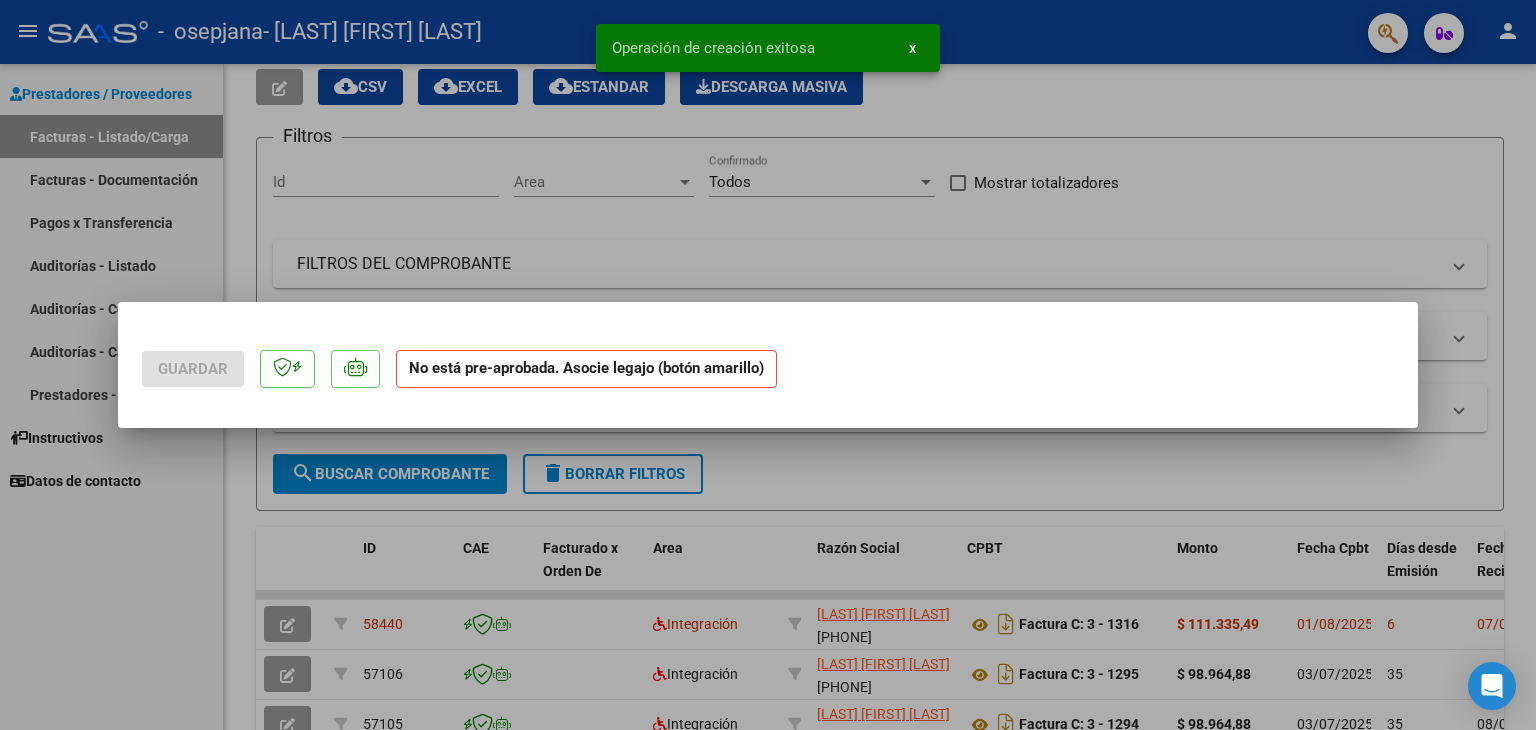 scroll, scrollTop: 0, scrollLeft: 0, axis: both 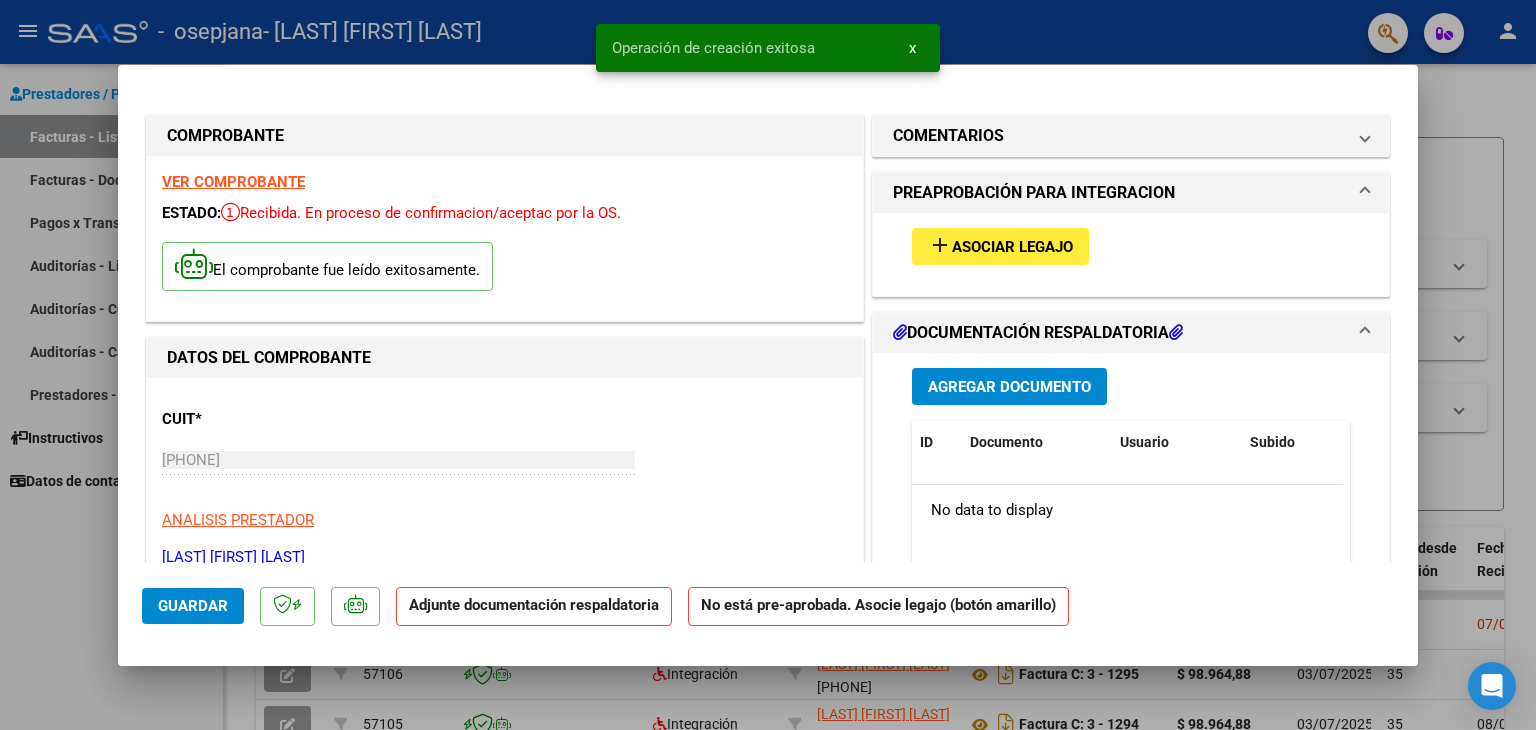 click on "Asociar Legajo" at bounding box center [1012, 247] 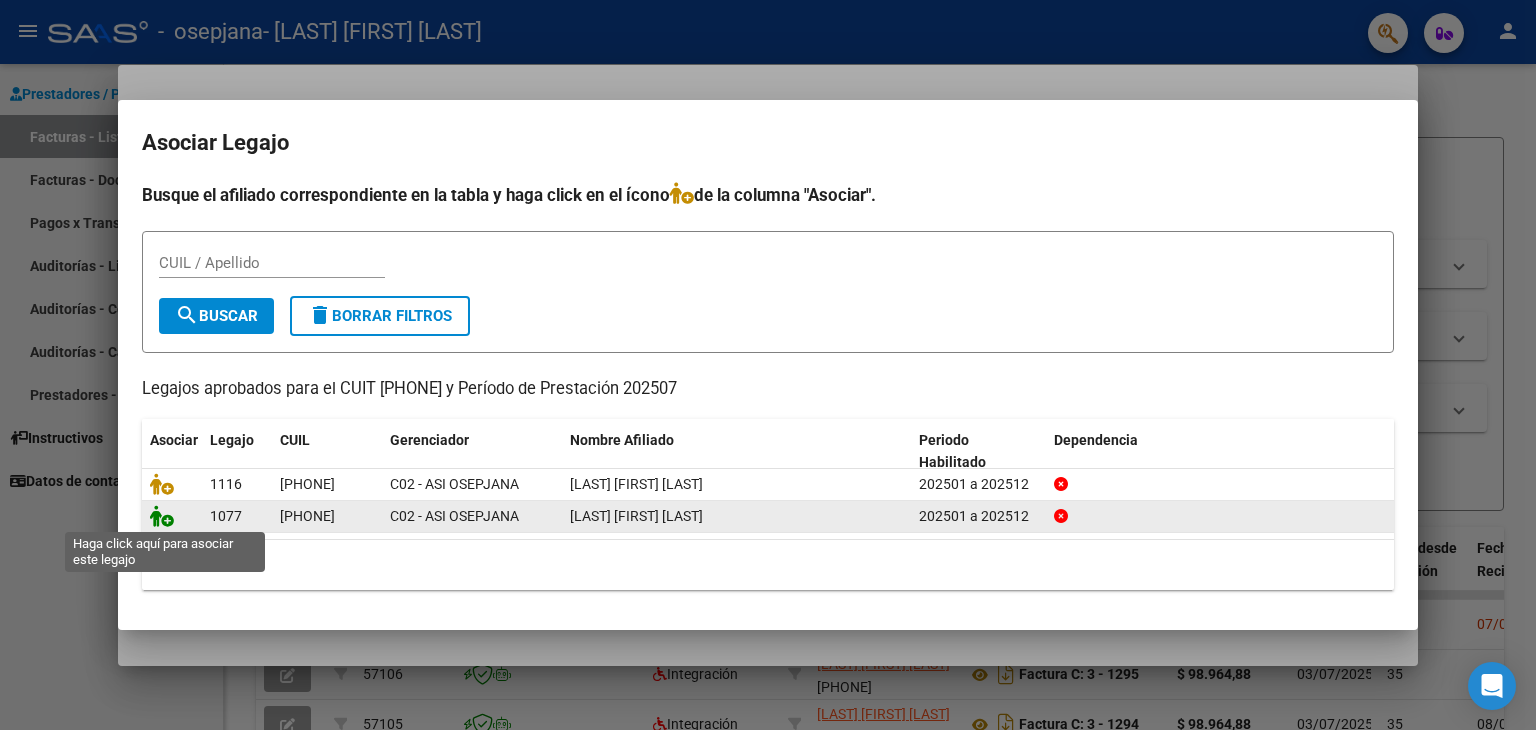 click 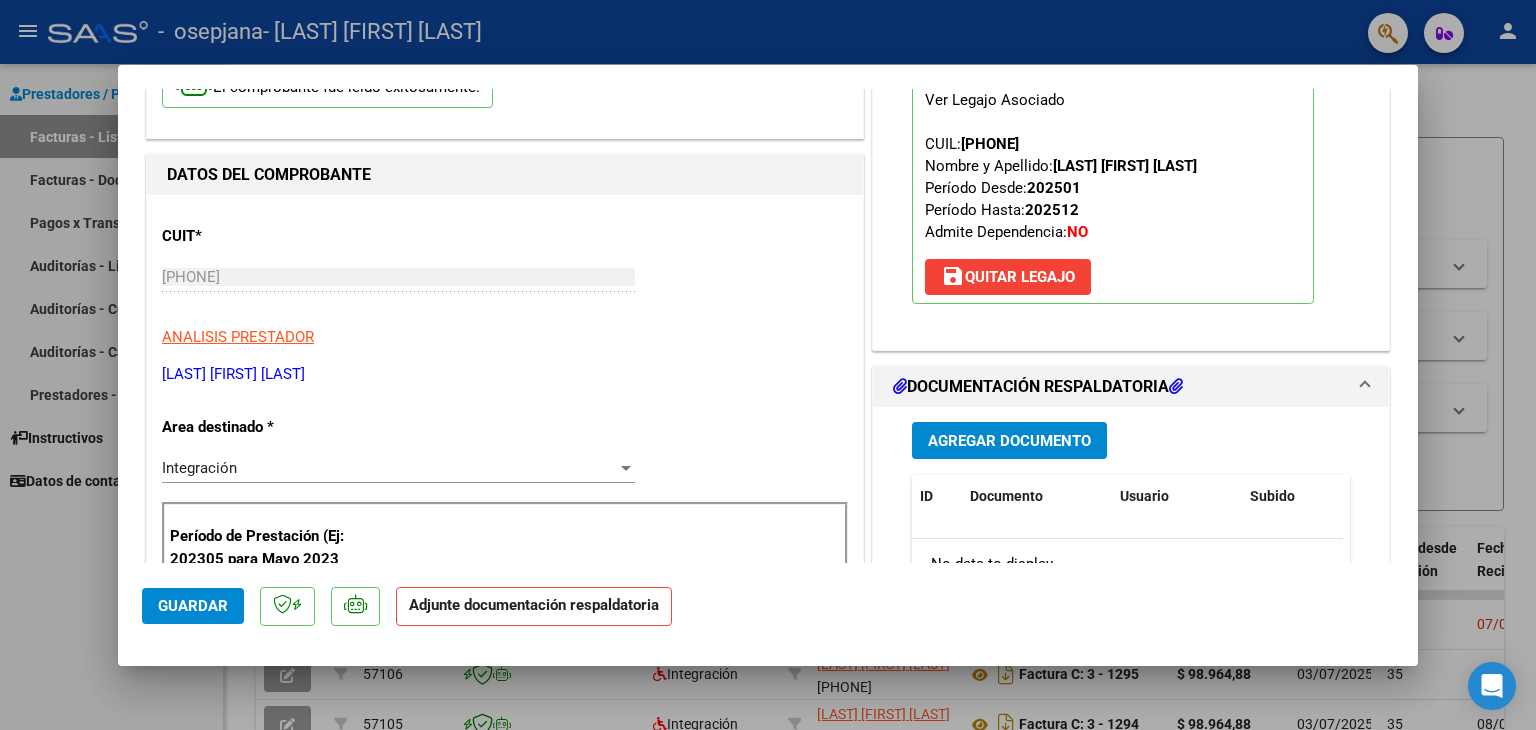 scroll, scrollTop: 400, scrollLeft: 0, axis: vertical 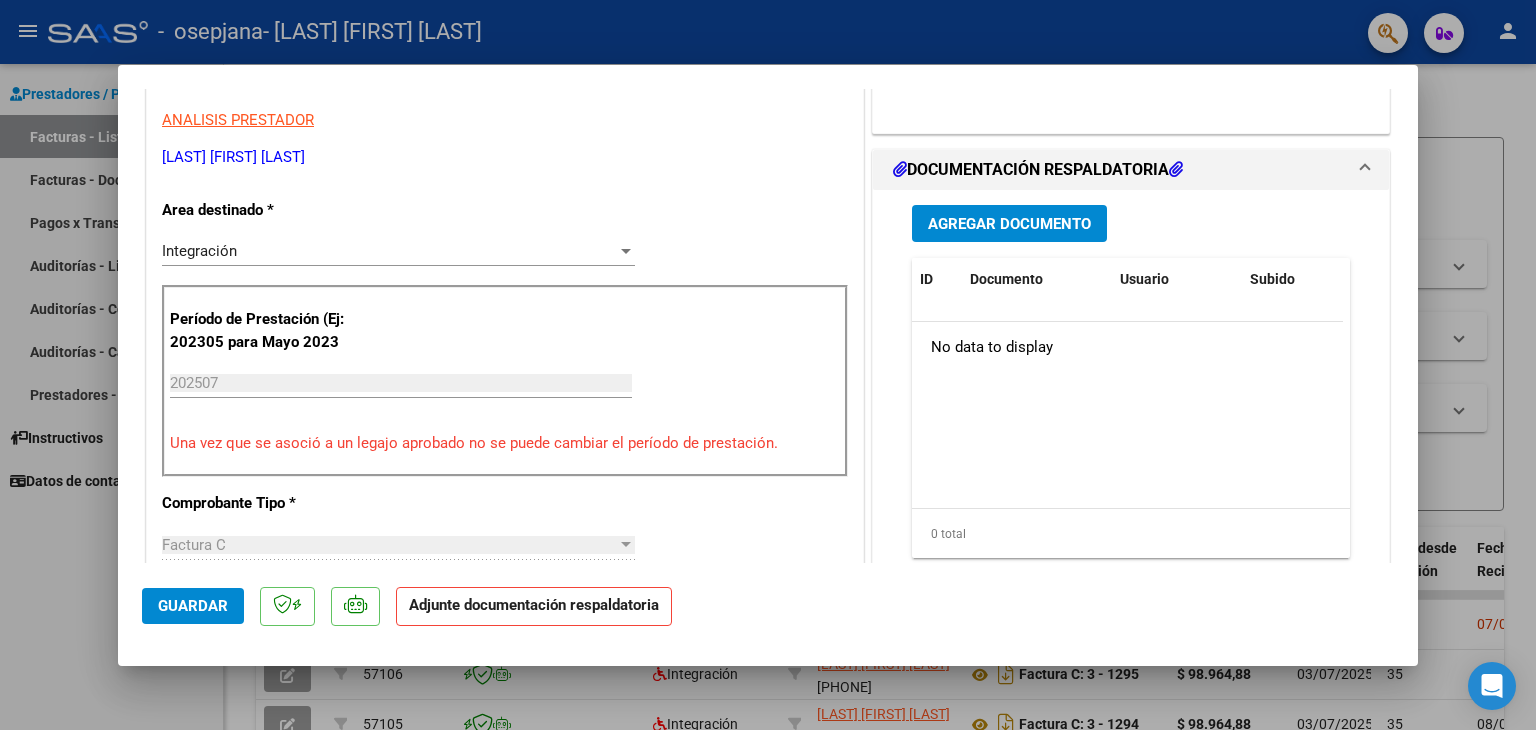 click on "Agregar Documento" at bounding box center [1009, 224] 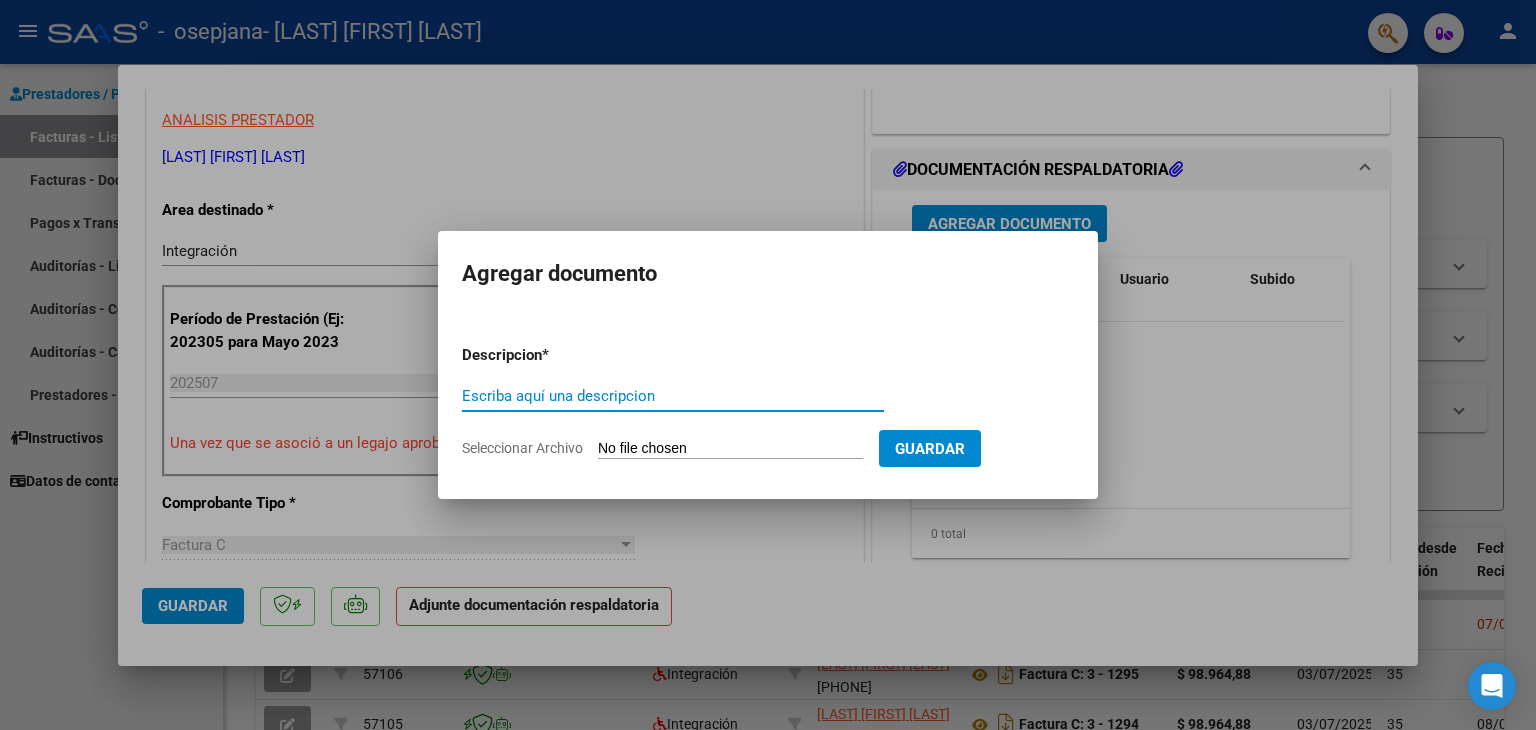 click on "Escriba aquí una descripcion" at bounding box center [673, 396] 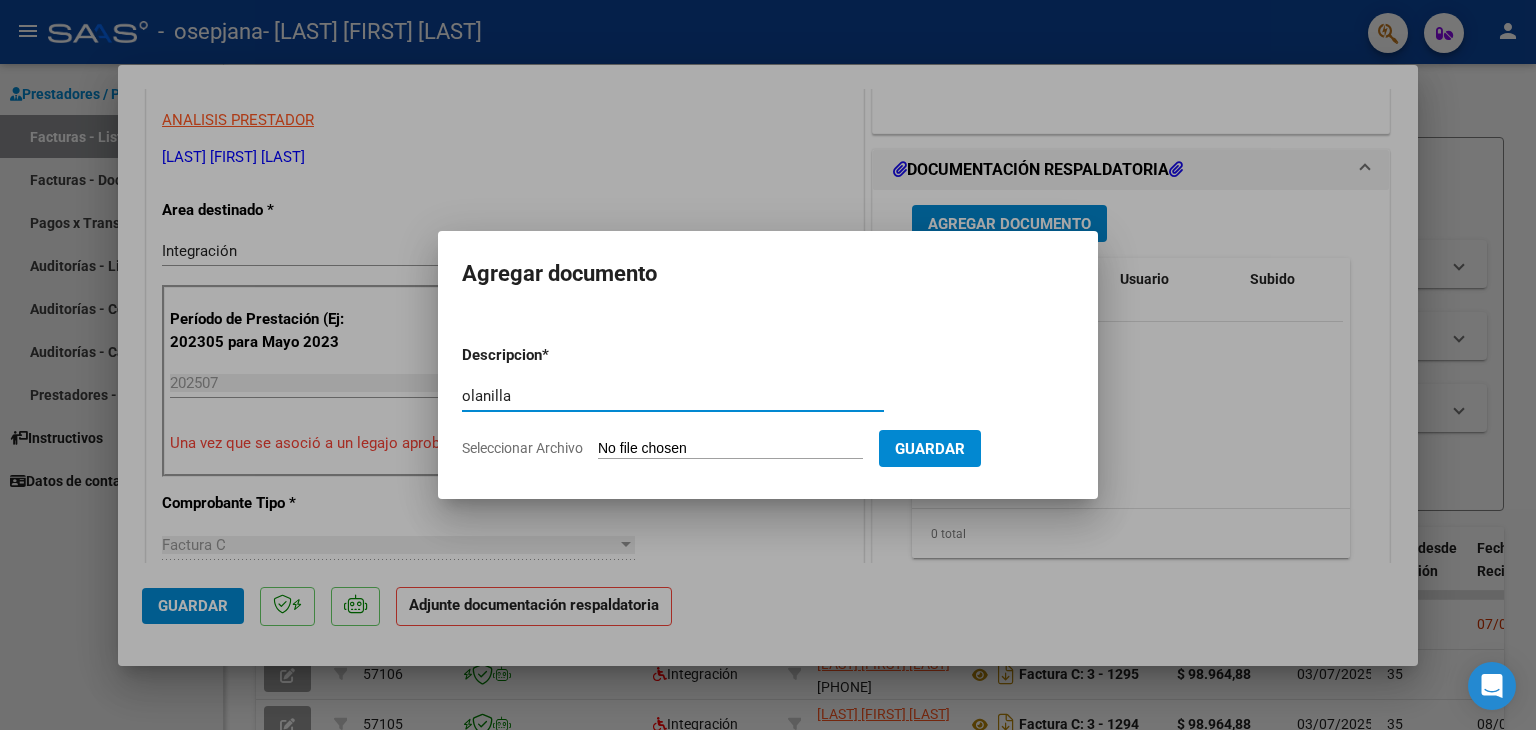 click on "olanilla" at bounding box center (673, 396) 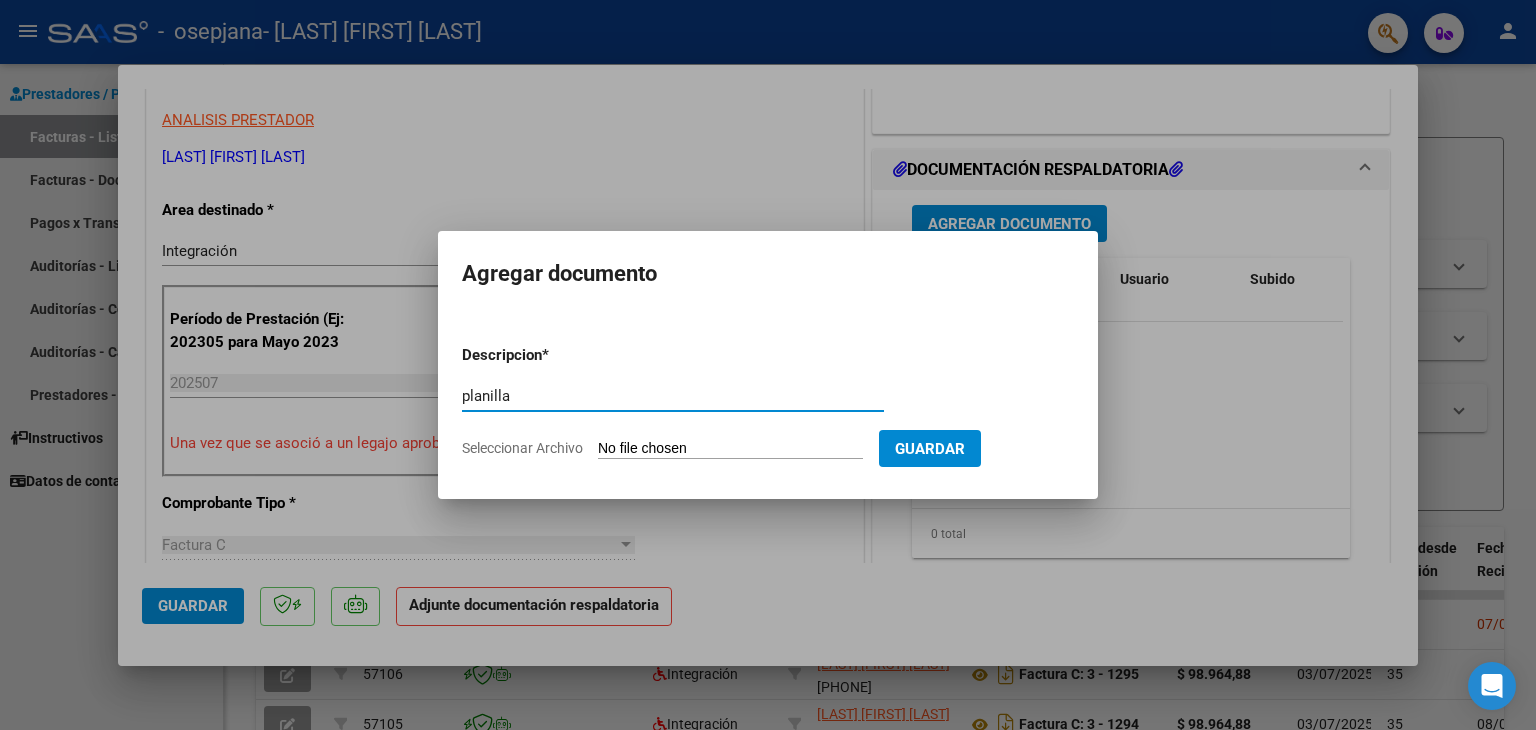 type on "planilla" 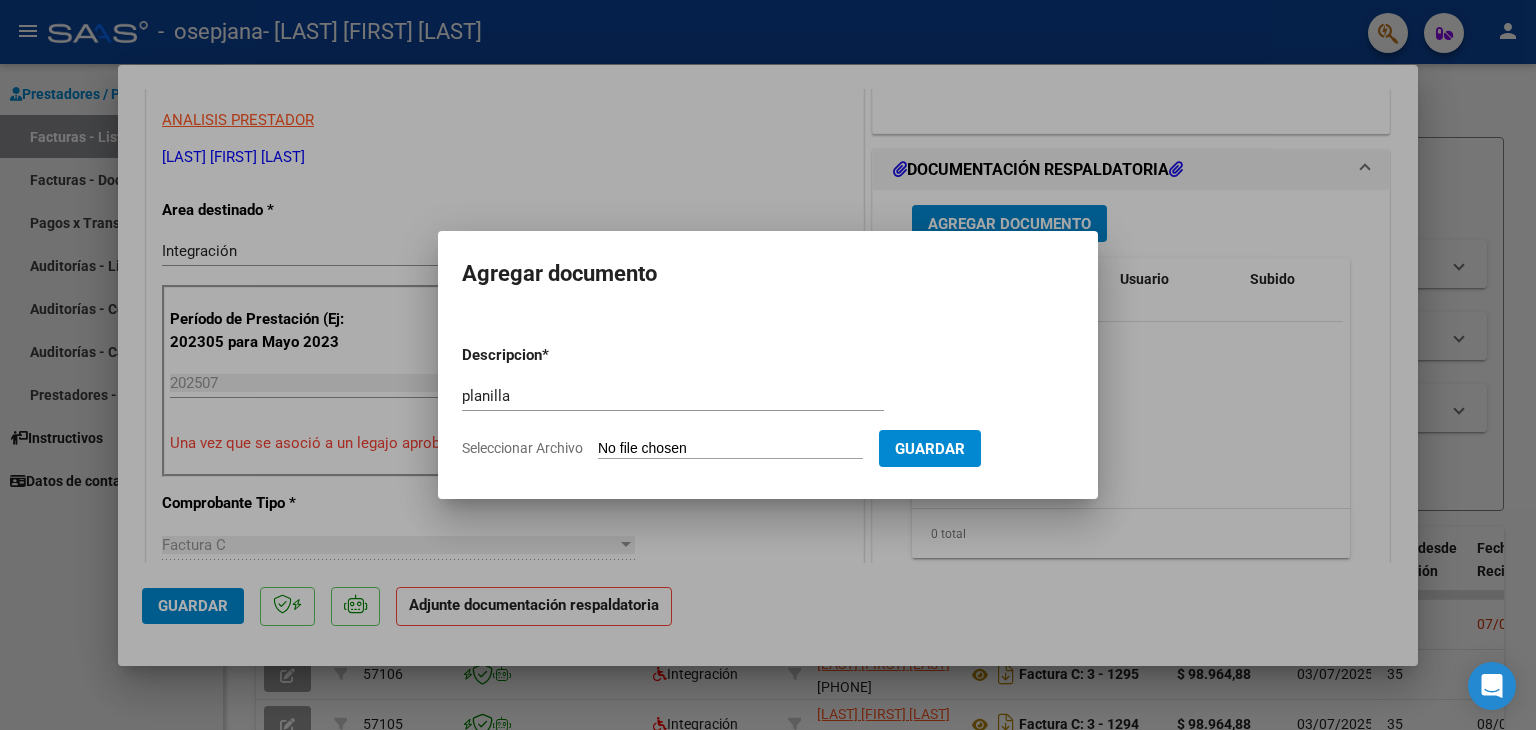 type on "C:\fakepath\planilla julio [LAST].pdf" 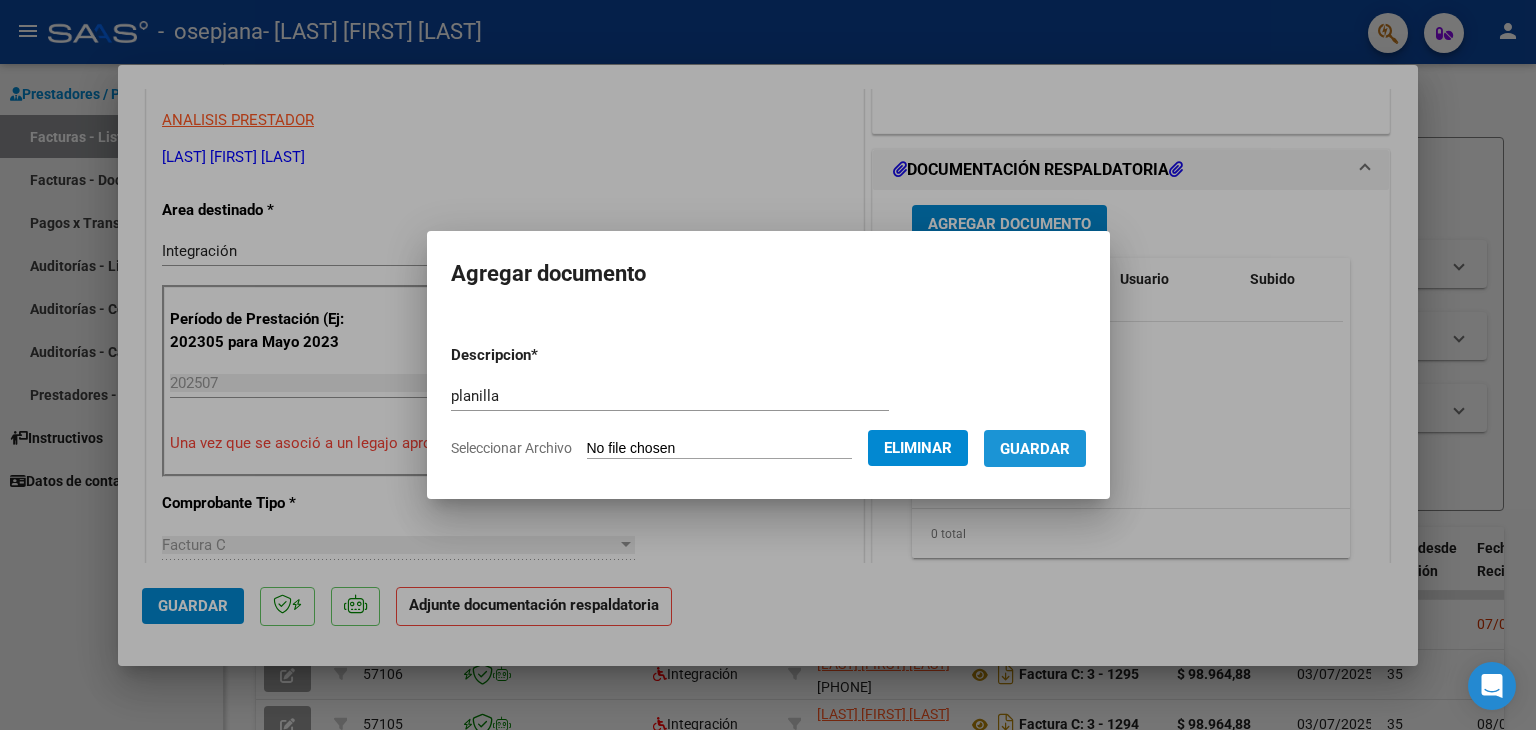 click on "Guardar" at bounding box center [1035, 449] 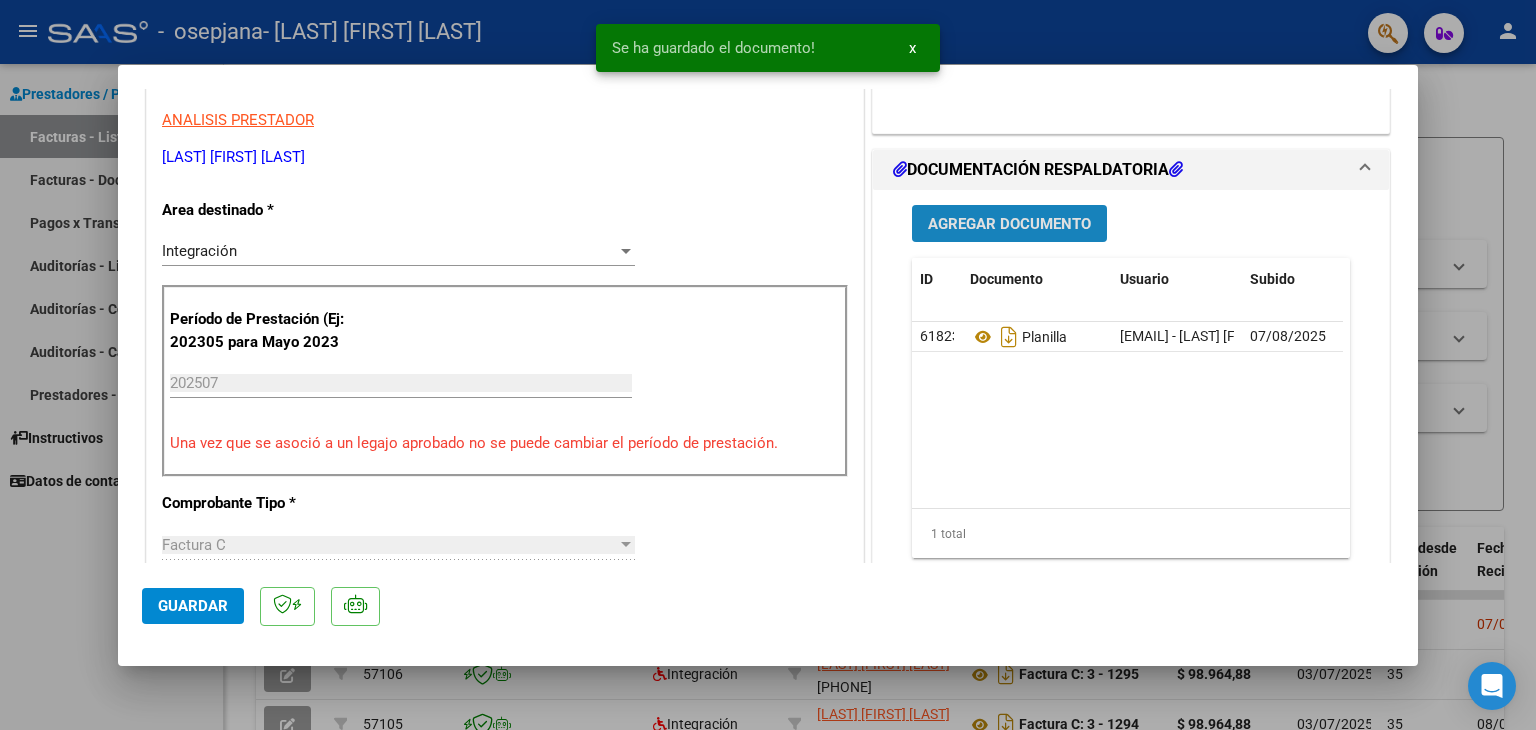 click on "Agregar Documento" at bounding box center [1009, 224] 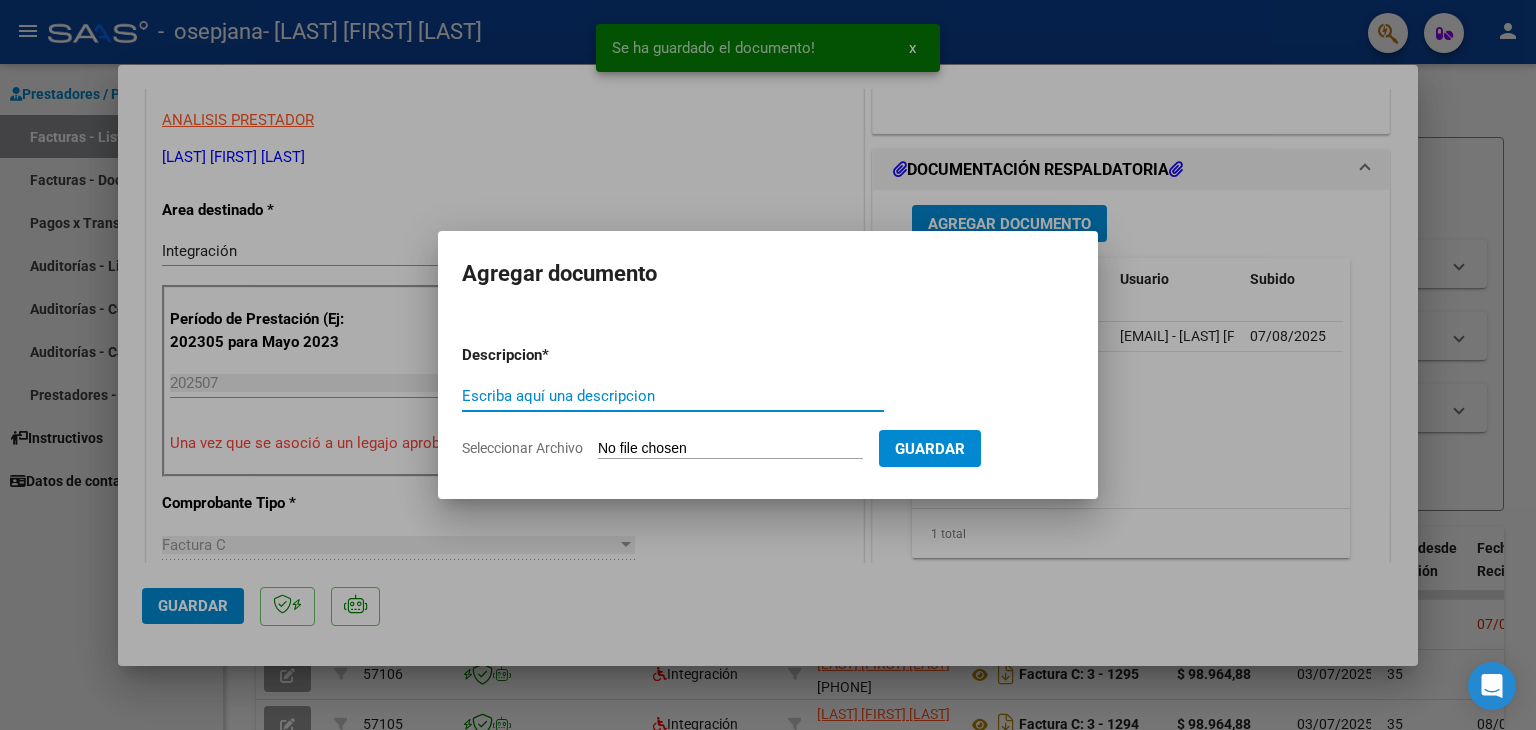 click on "Escriba aquí una descripcion" at bounding box center (673, 396) 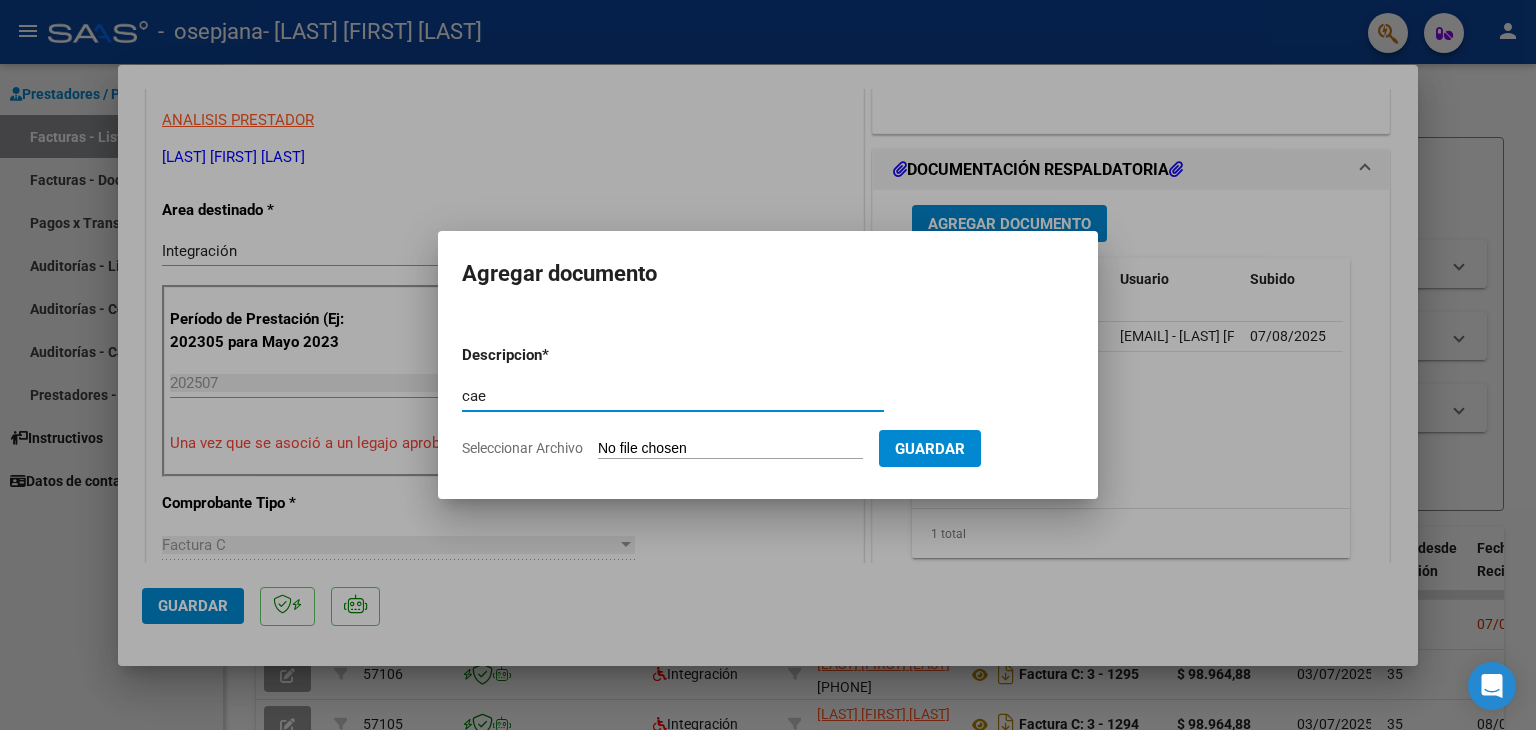 type on "cae" 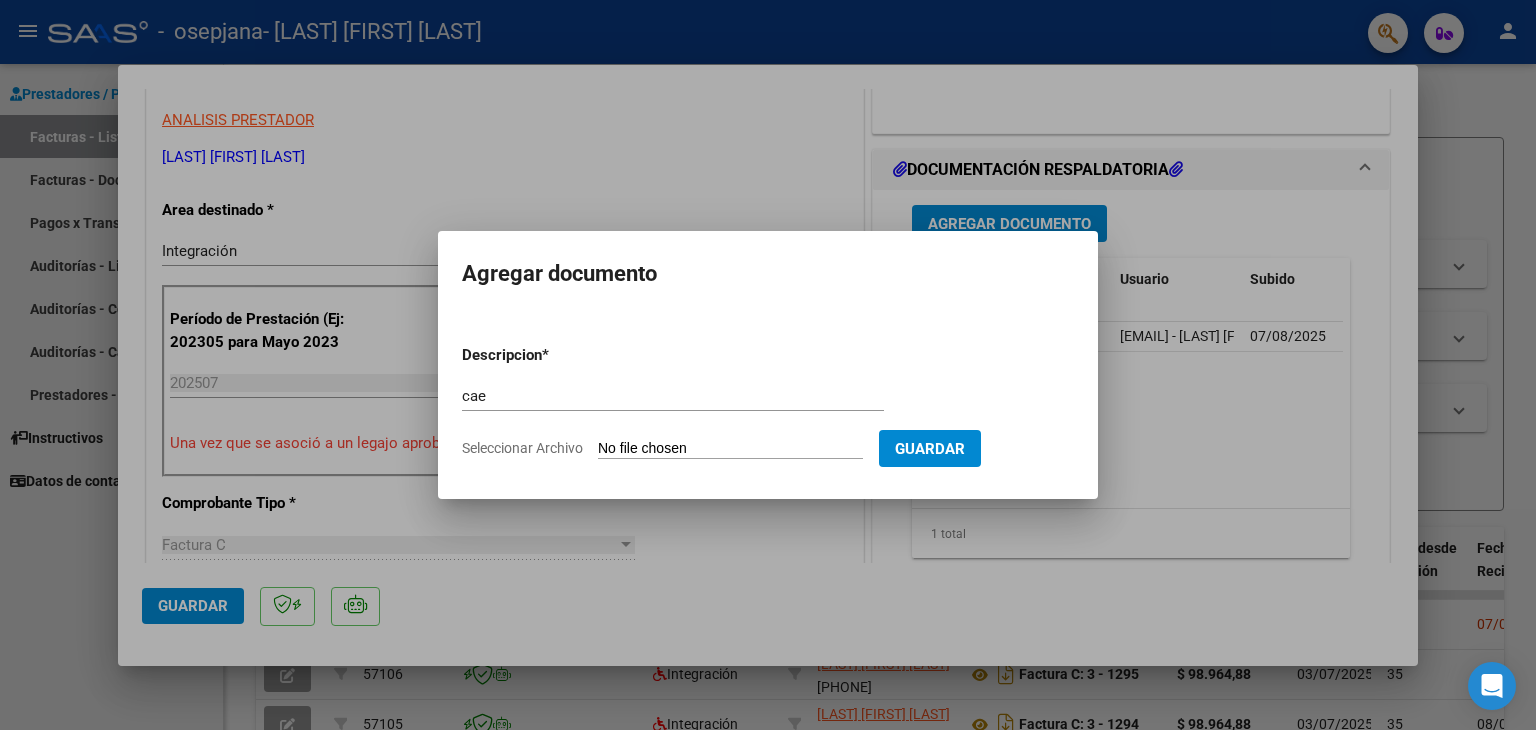 type on "C:\fakepath\cae [LAST] julio.pdf" 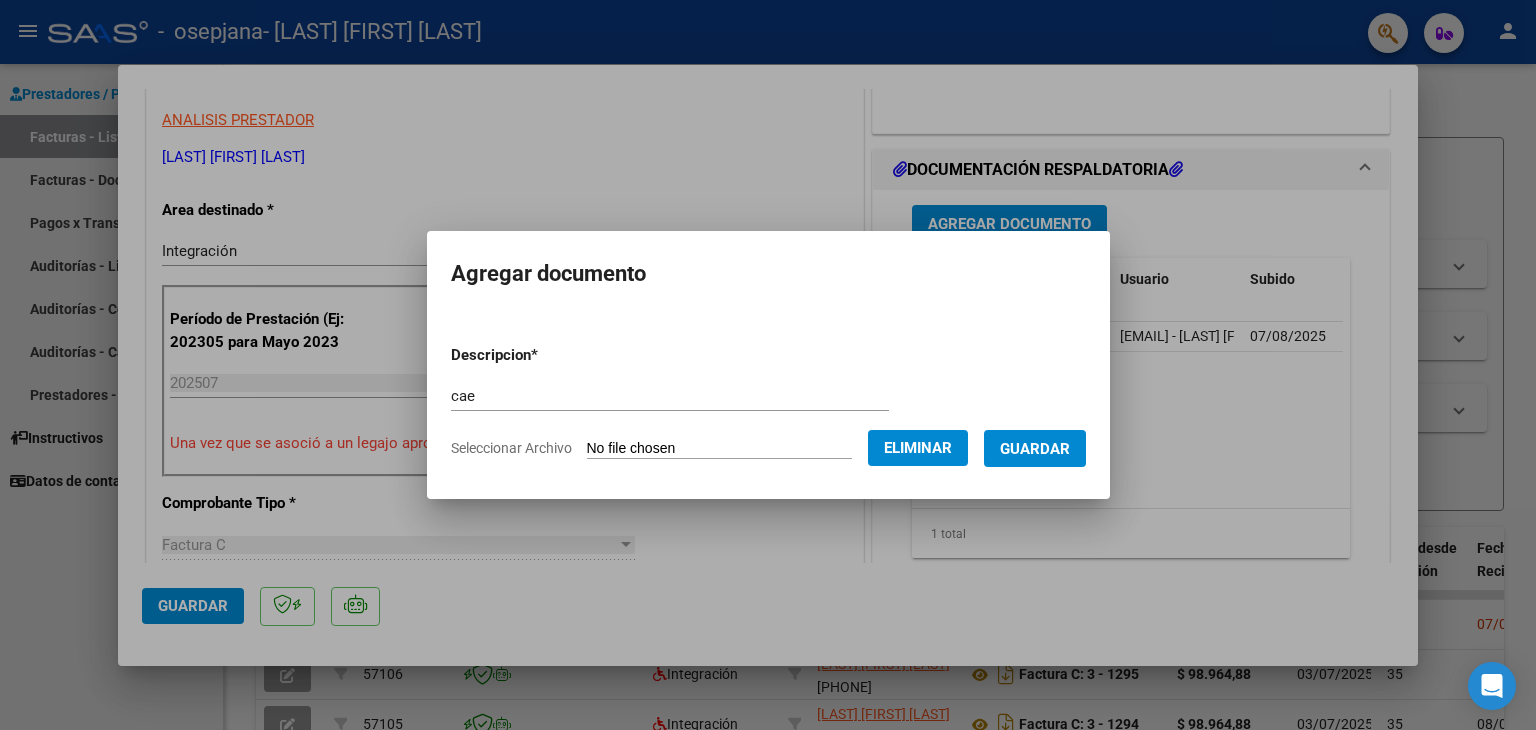 click on "Guardar" at bounding box center [1035, 448] 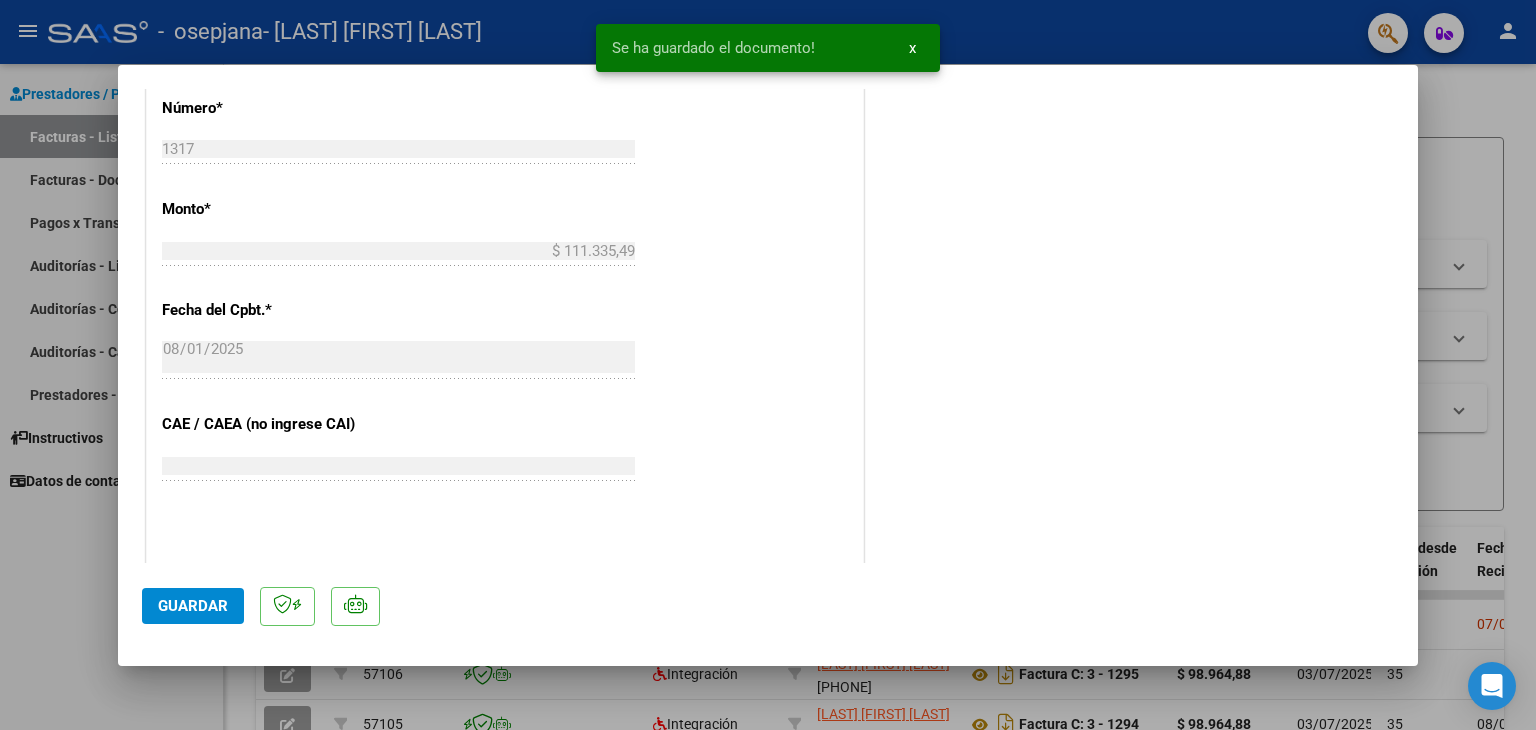 scroll, scrollTop: 1000, scrollLeft: 0, axis: vertical 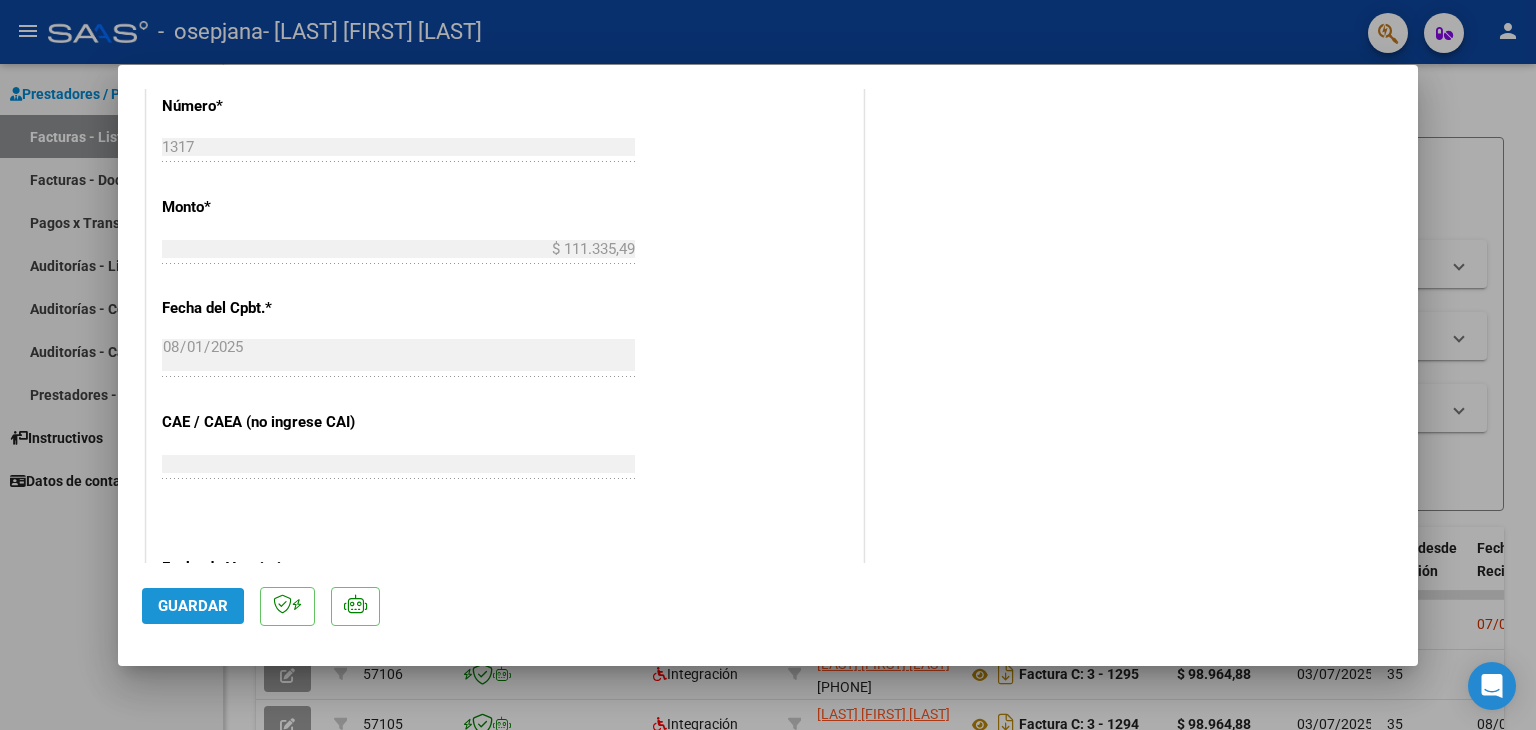 click on "Guardar" 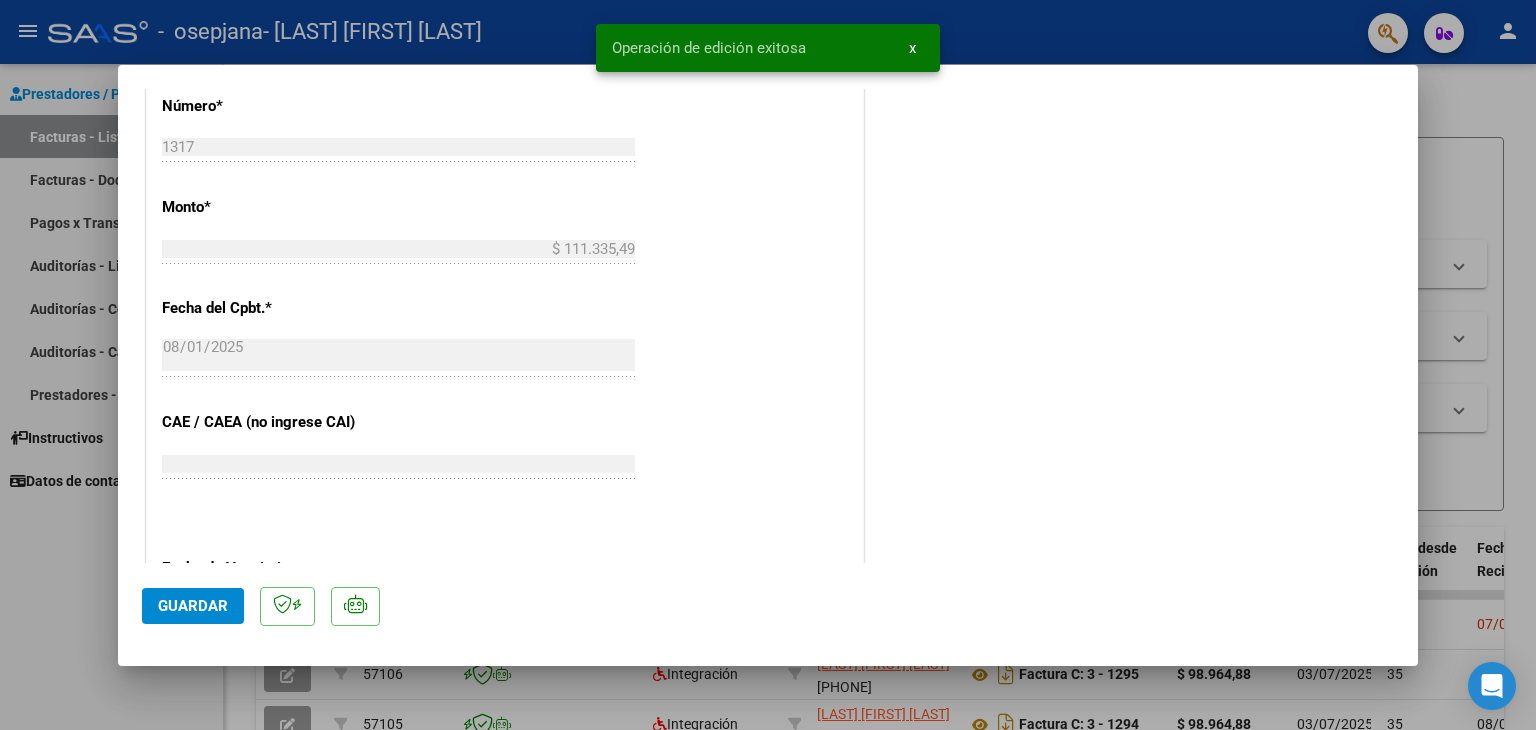 click at bounding box center [768, 365] 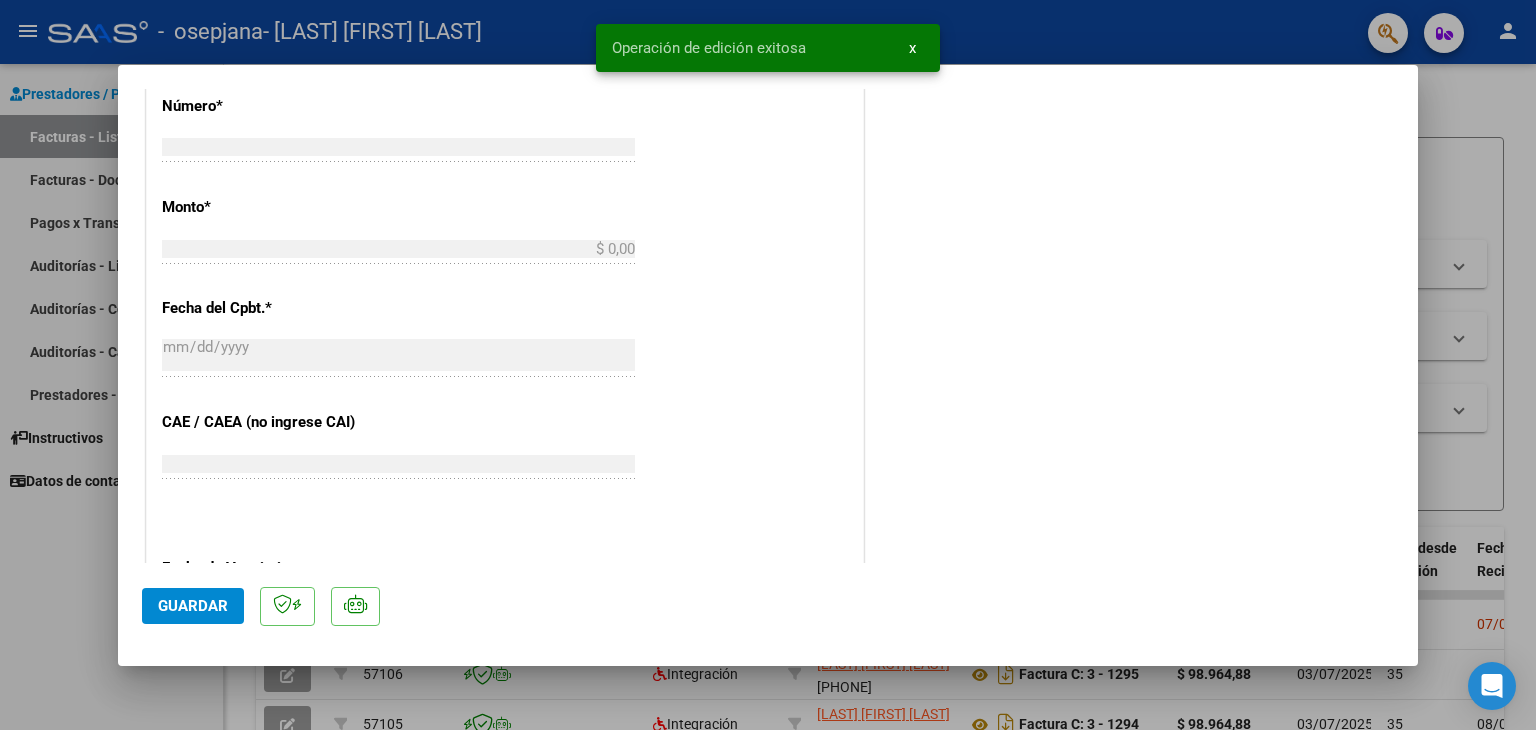 scroll, scrollTop: 1068, scrollLeft: 0, axis: vertical 